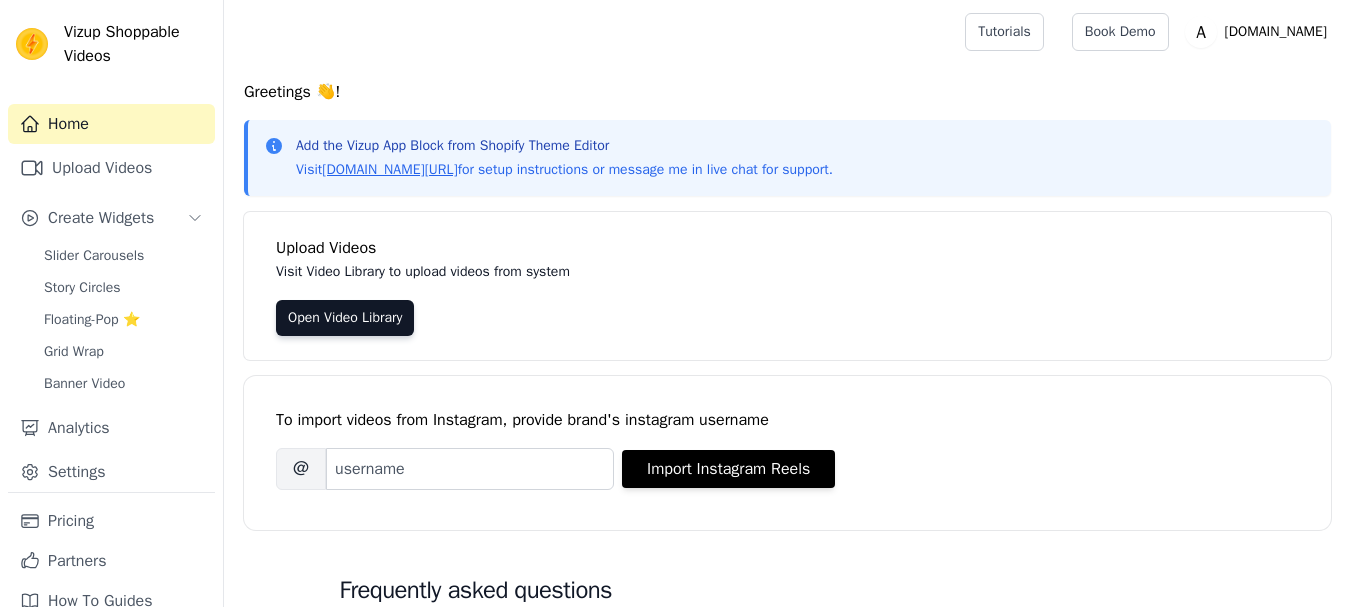 scroll, scrollTop: 0, scrollLeft: 0, axis: both 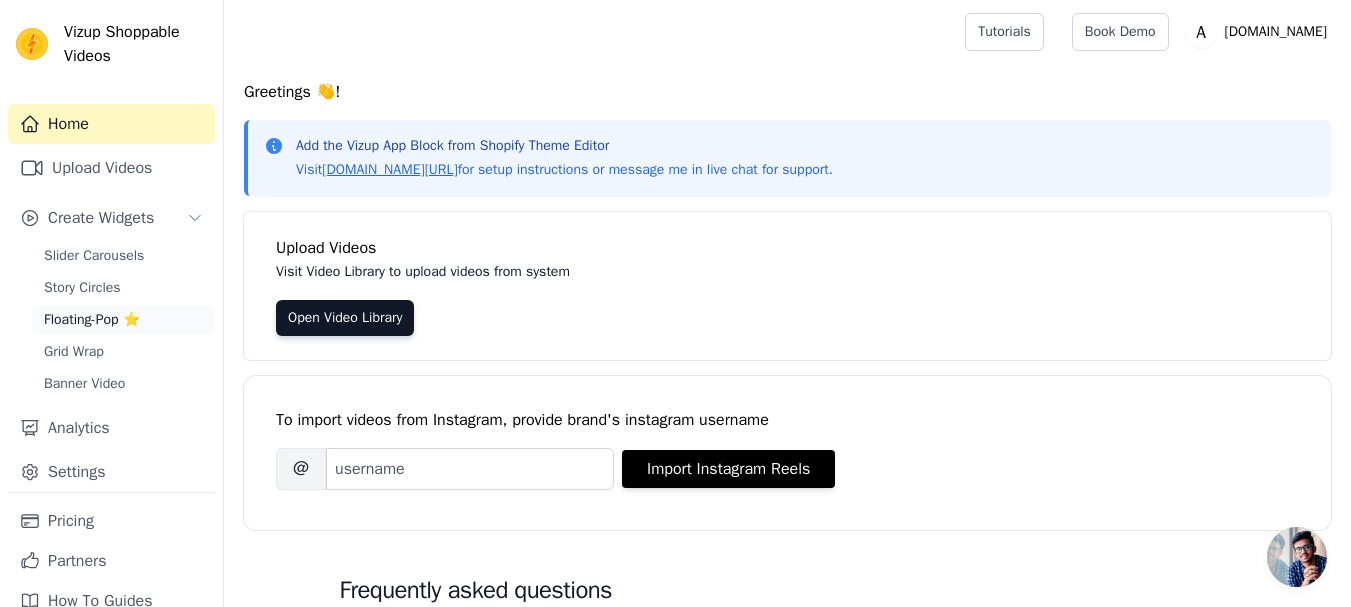 click on "Floating-Pop ⭐" at bounding box center [92, 320] 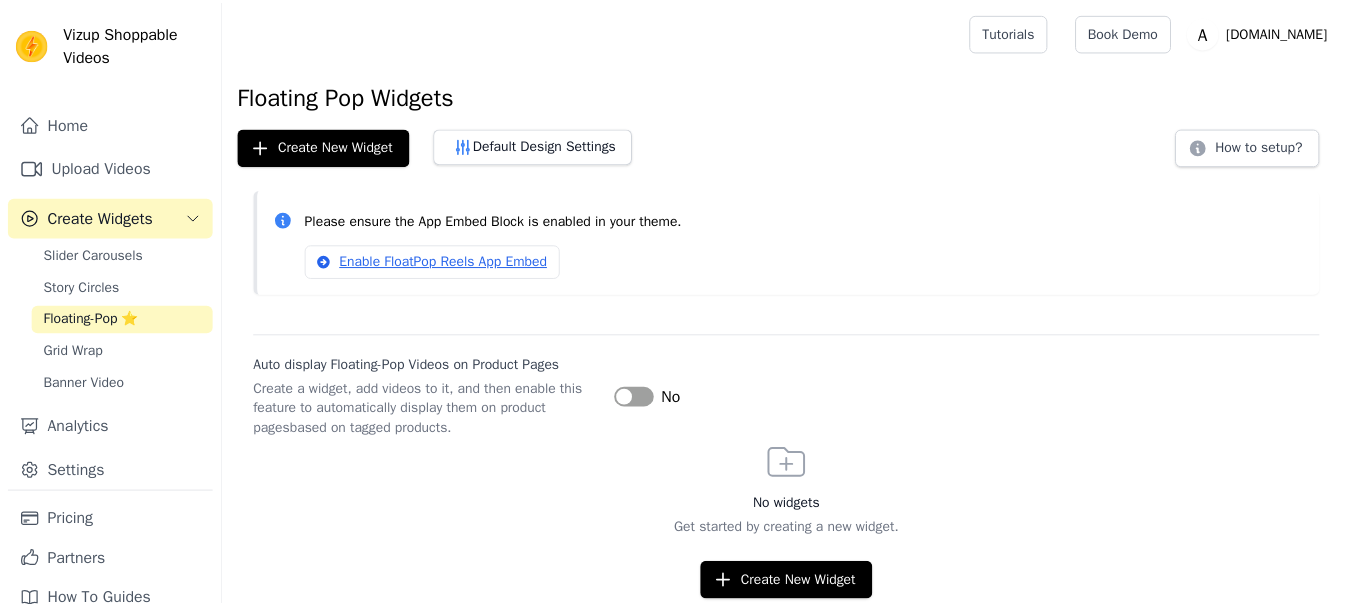 scroll, scrollTop: 0, scrollLeft: 0, axis: both 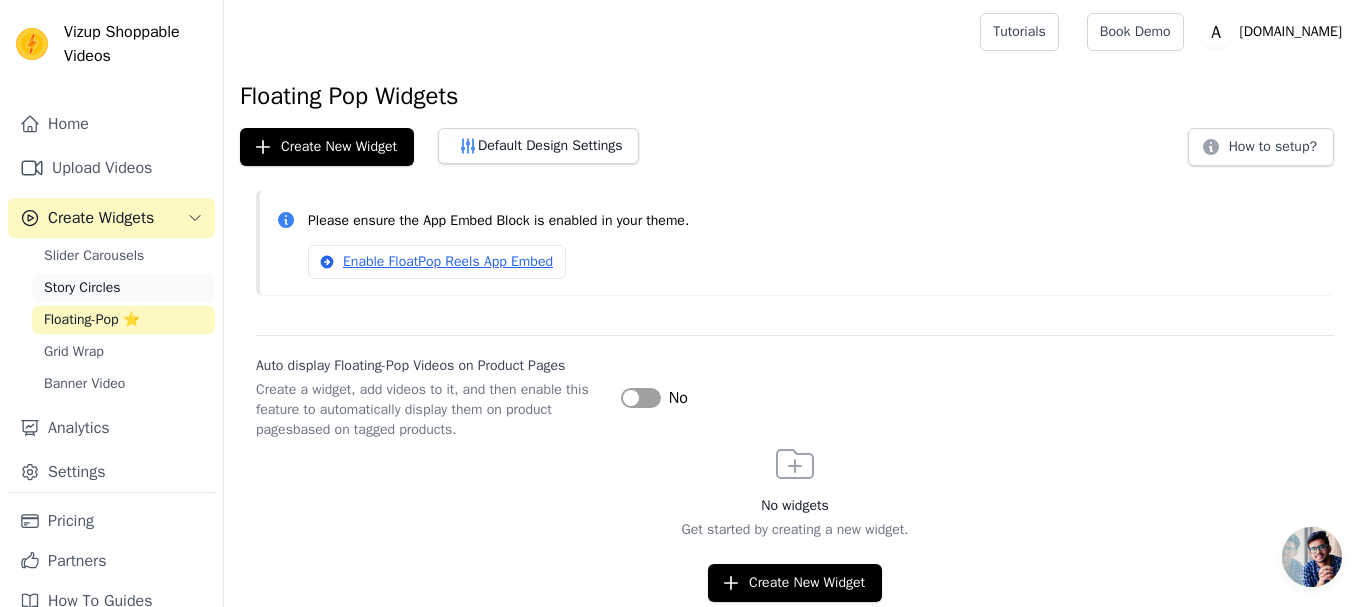 click on "Story Circles" at bounding box center [123, 288] 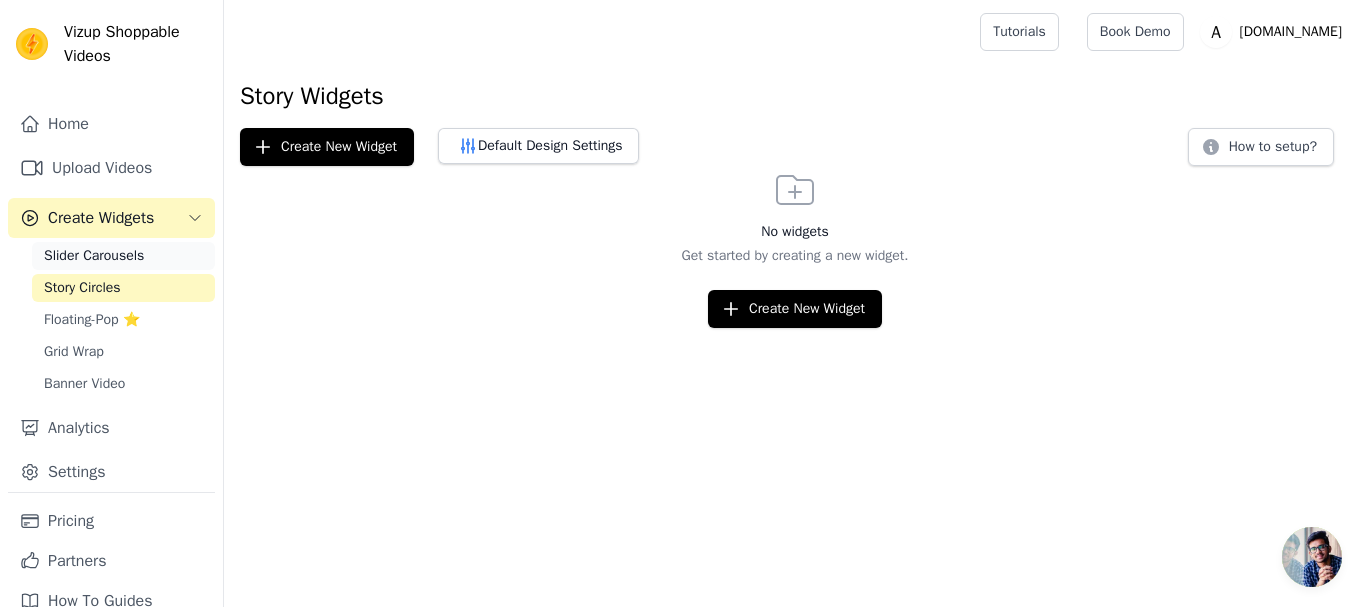 click on "Slider Carousels" at bounding box center (123, 256) 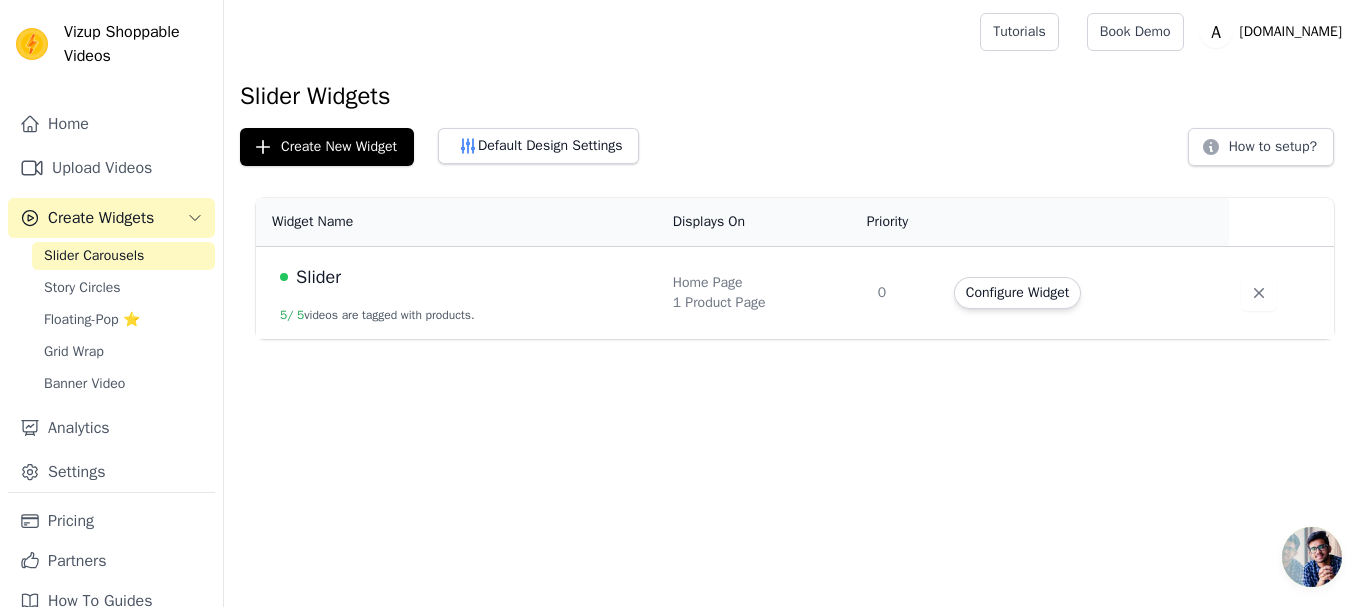 click on "0" at bounding box center (904, 293) 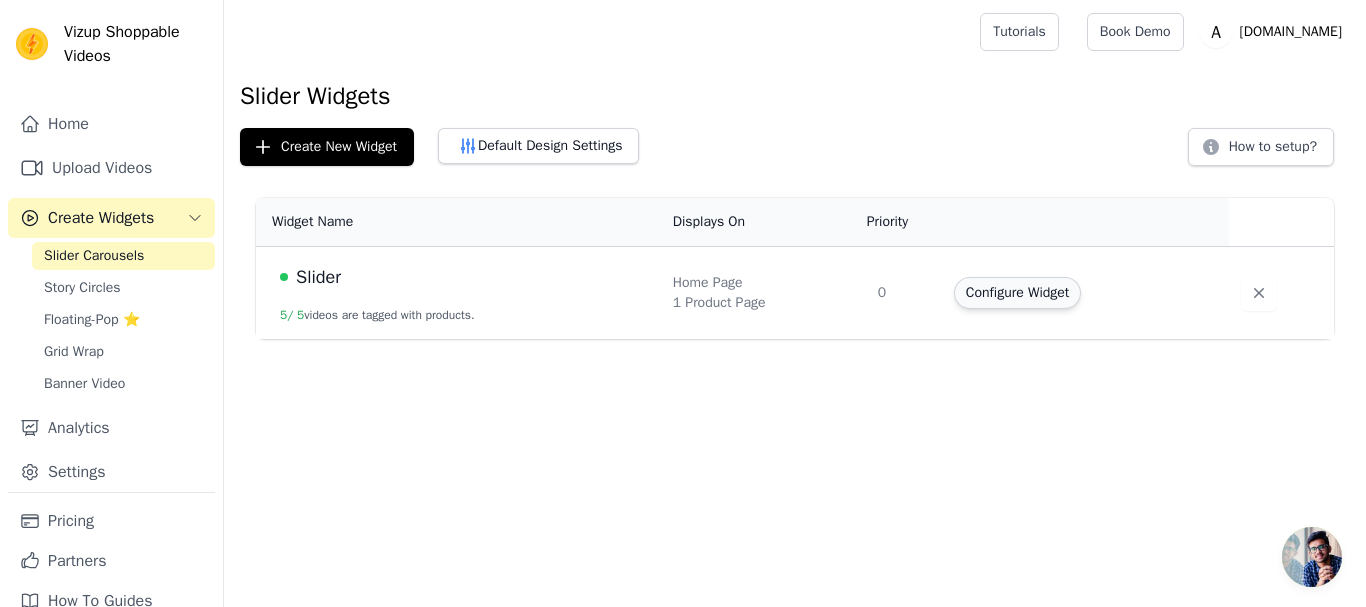 click on "Configure Widget" at bounding box center (1017, 293) 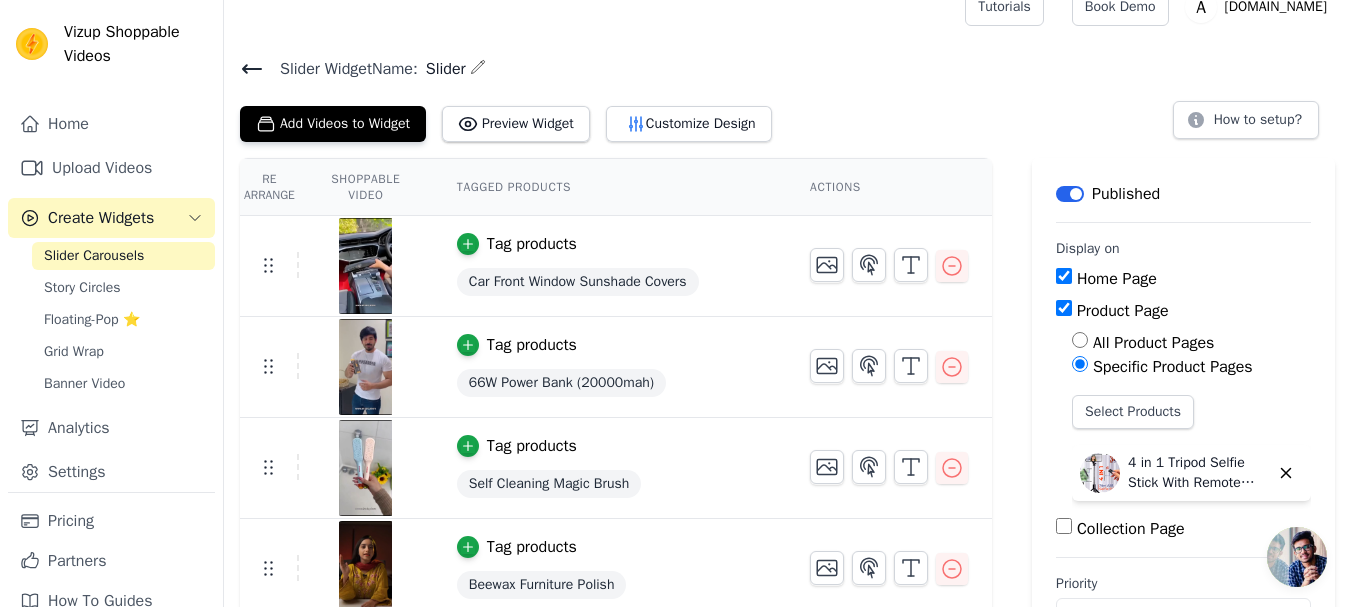 scroll, scrollTop: 0, scrollLeft: 0, axis: both 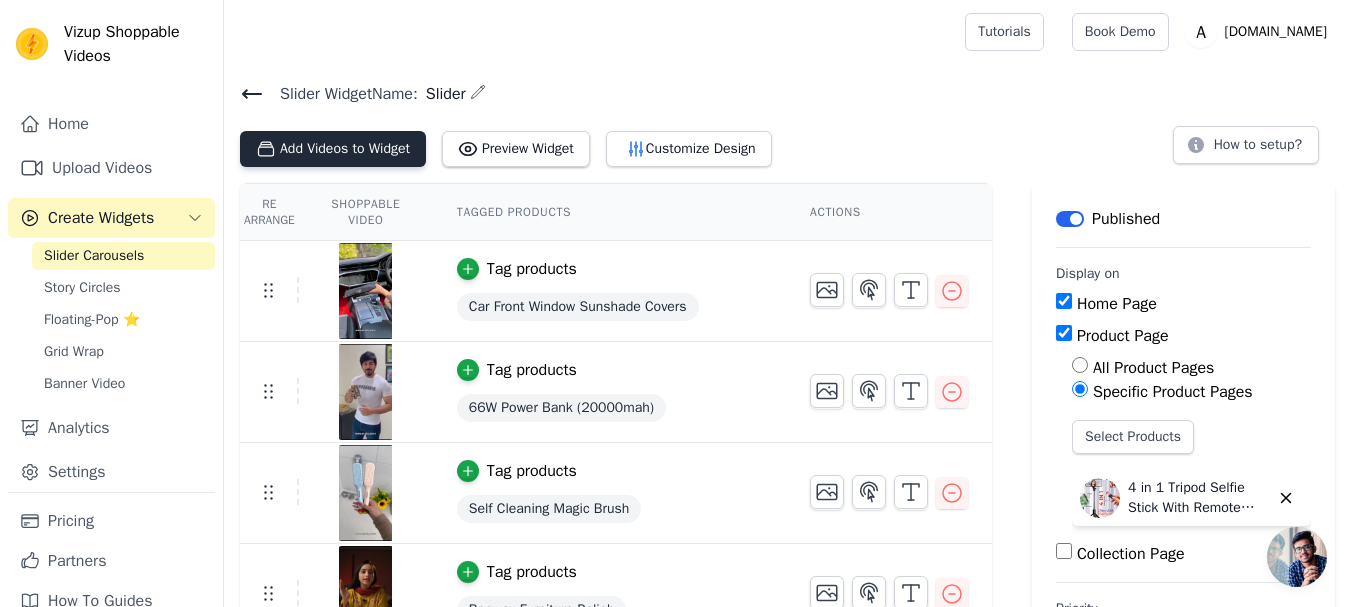 click on "Add Videos to Widget" at bounding box center [333, 149] 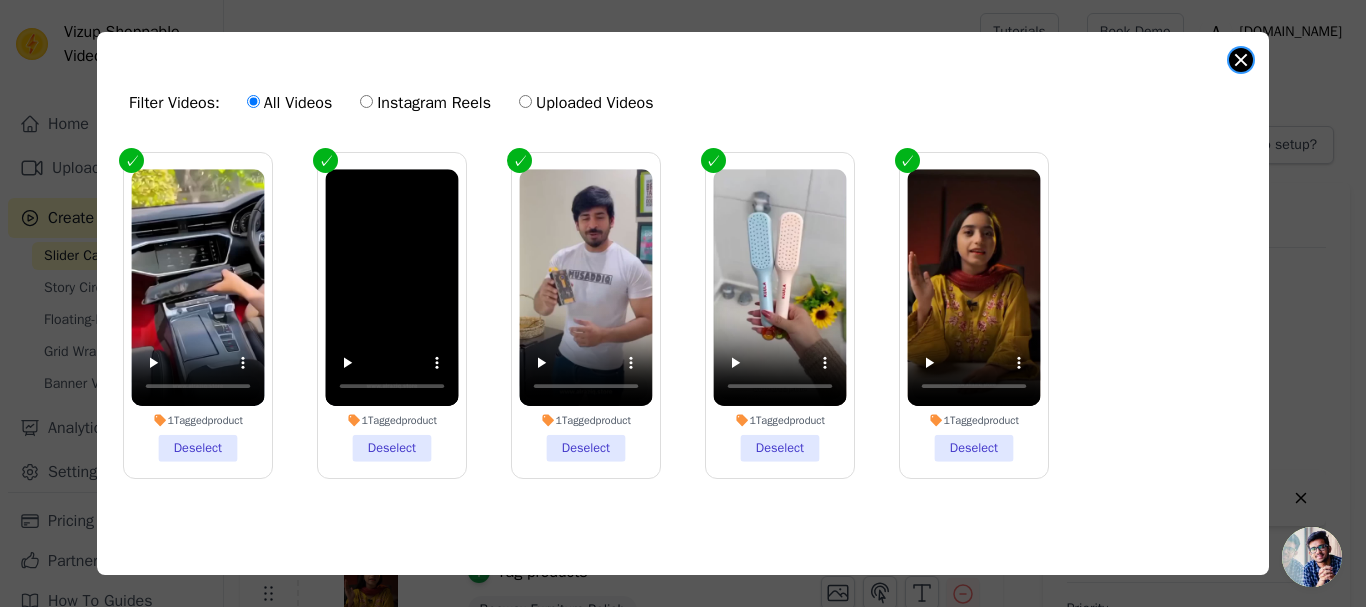click at bounding box center (1241, 60) 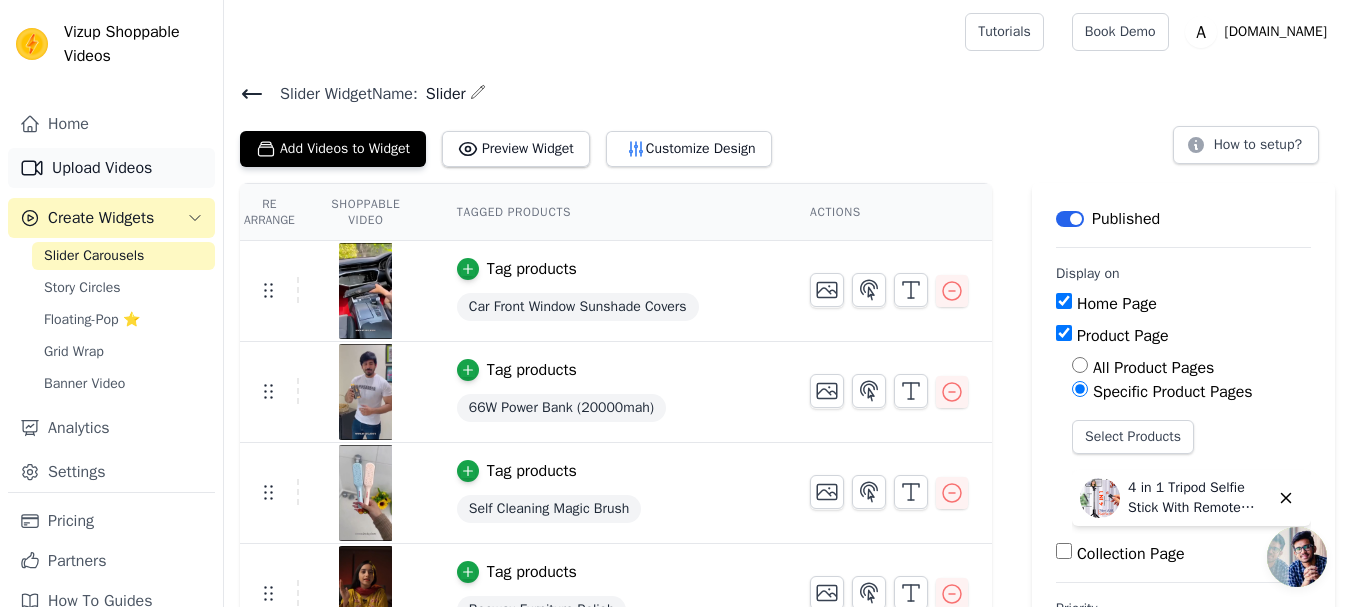 click on "Upload Videos" at bounding box center [111, 168] 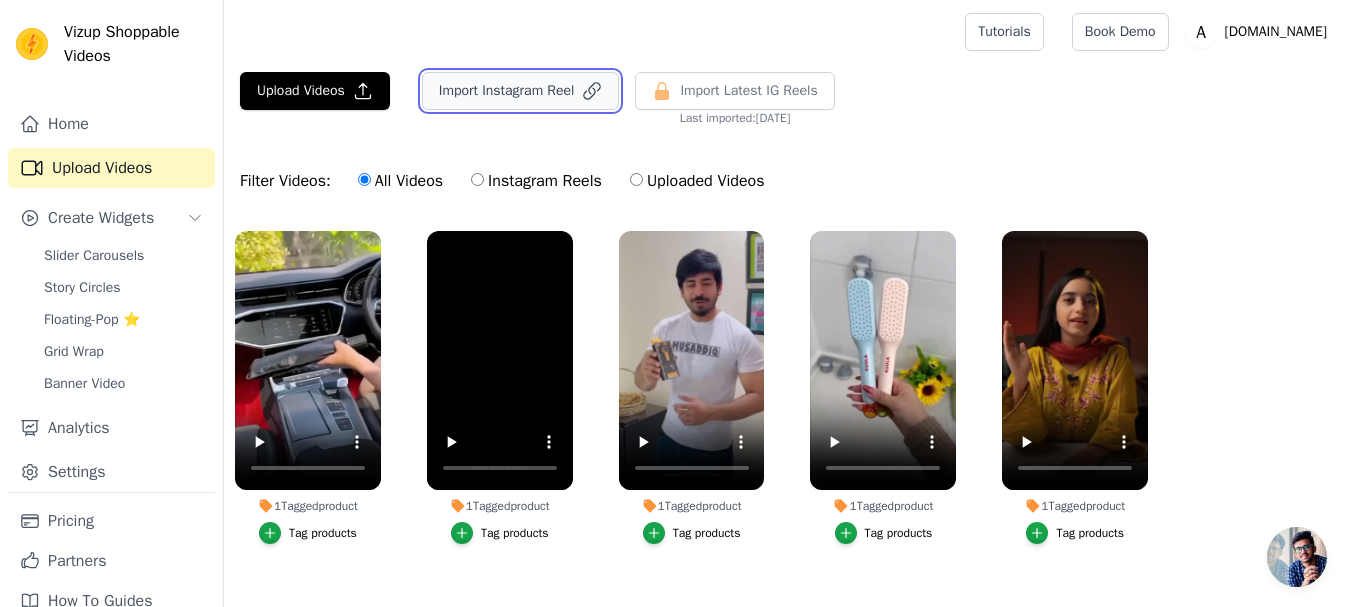 click on "Import Instagram Reel" at bounding box center [521, 91] 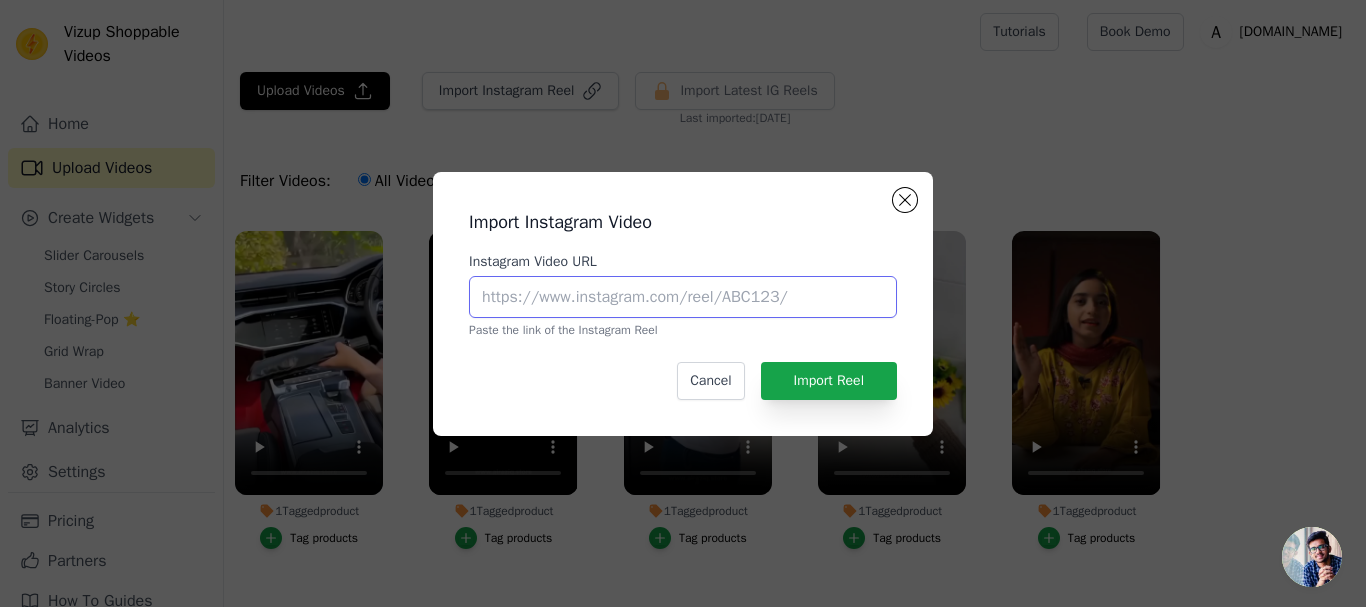 click on "Instagram Video URL" at bounding box center [683, 297] 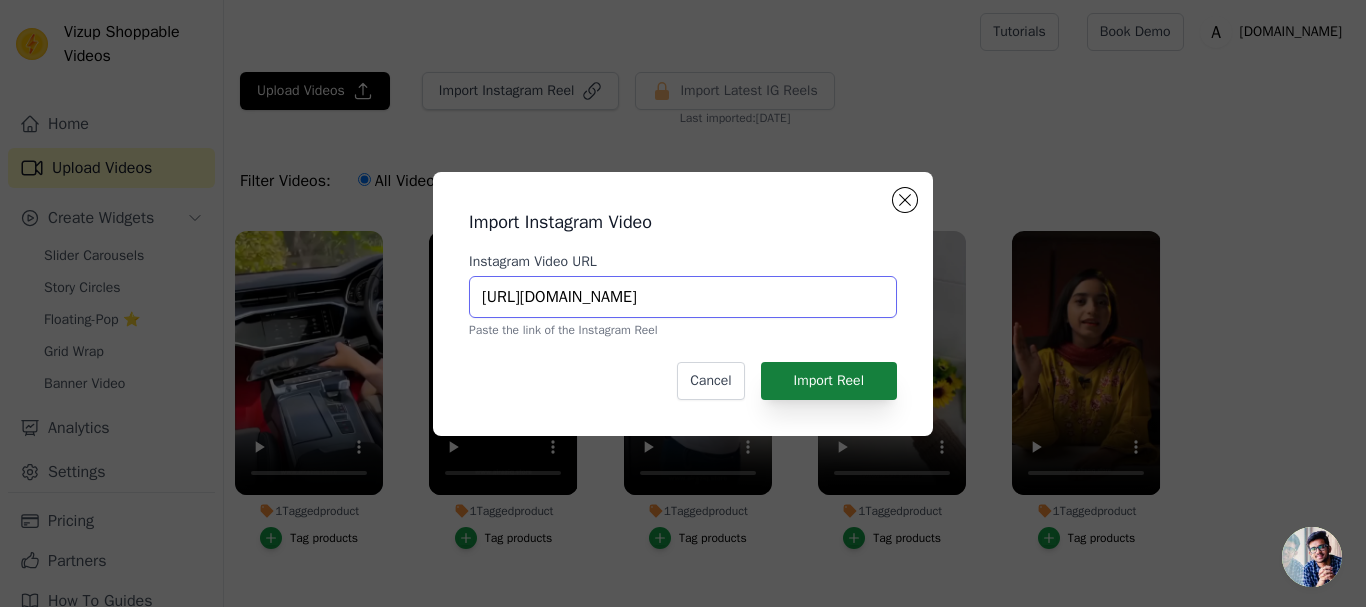 type on "https://www.instagram.com/reel/DMXOVc2J2iN/" 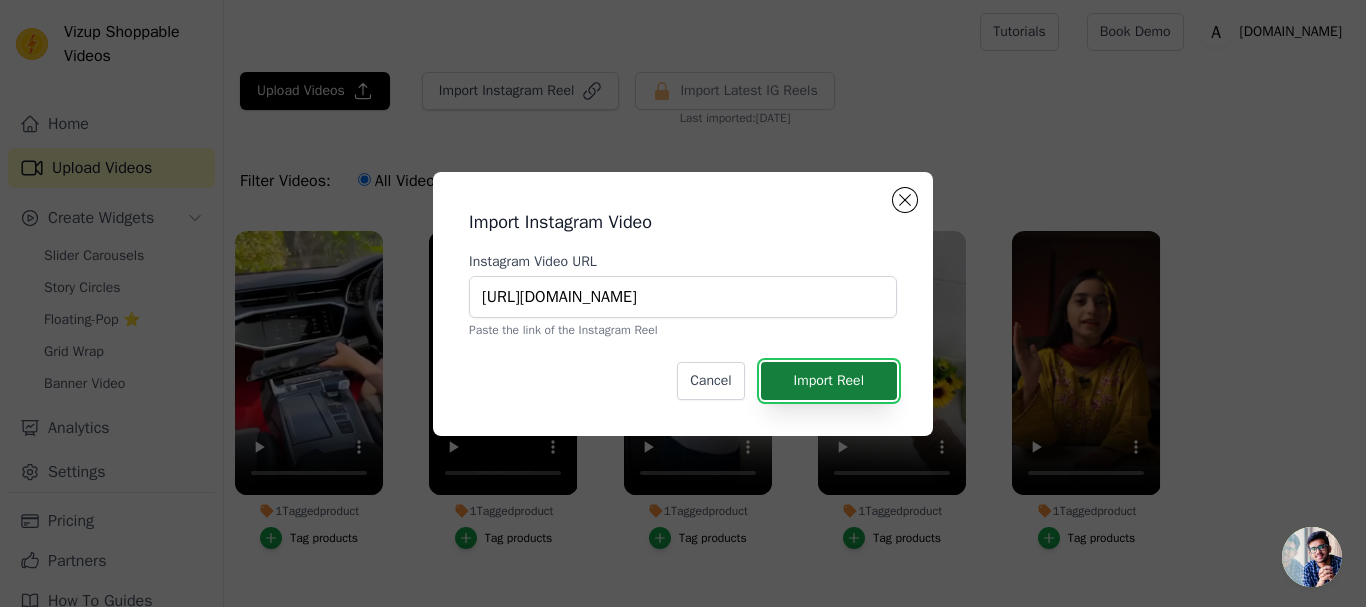 click on "Import Reel" at bounding box center (829, 381) 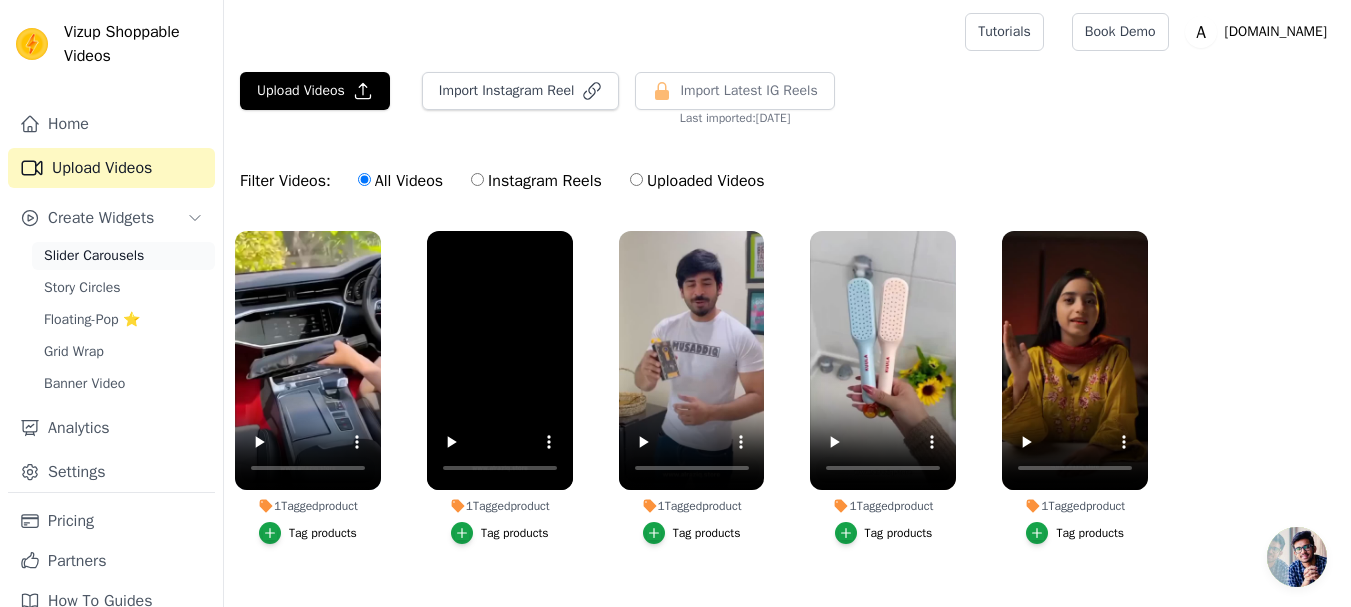 click on "Slider Carousels" at bounding box center [94, 256] 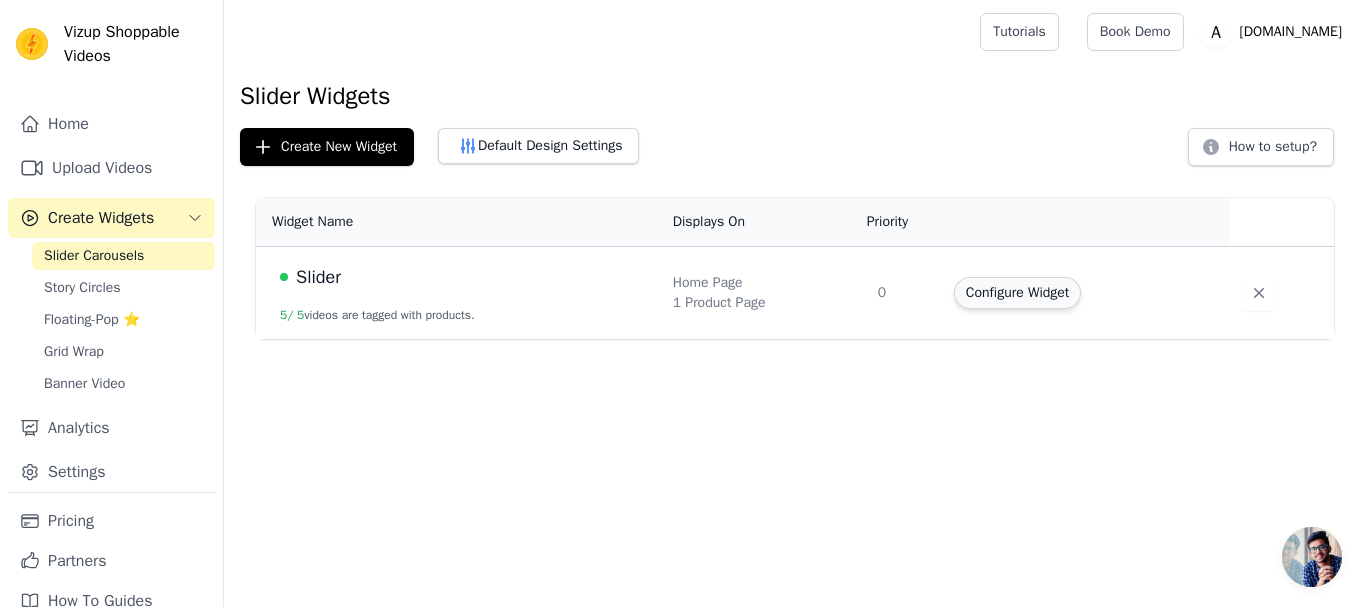 click on "Configure Widget" at bounding box center [1017, 293] 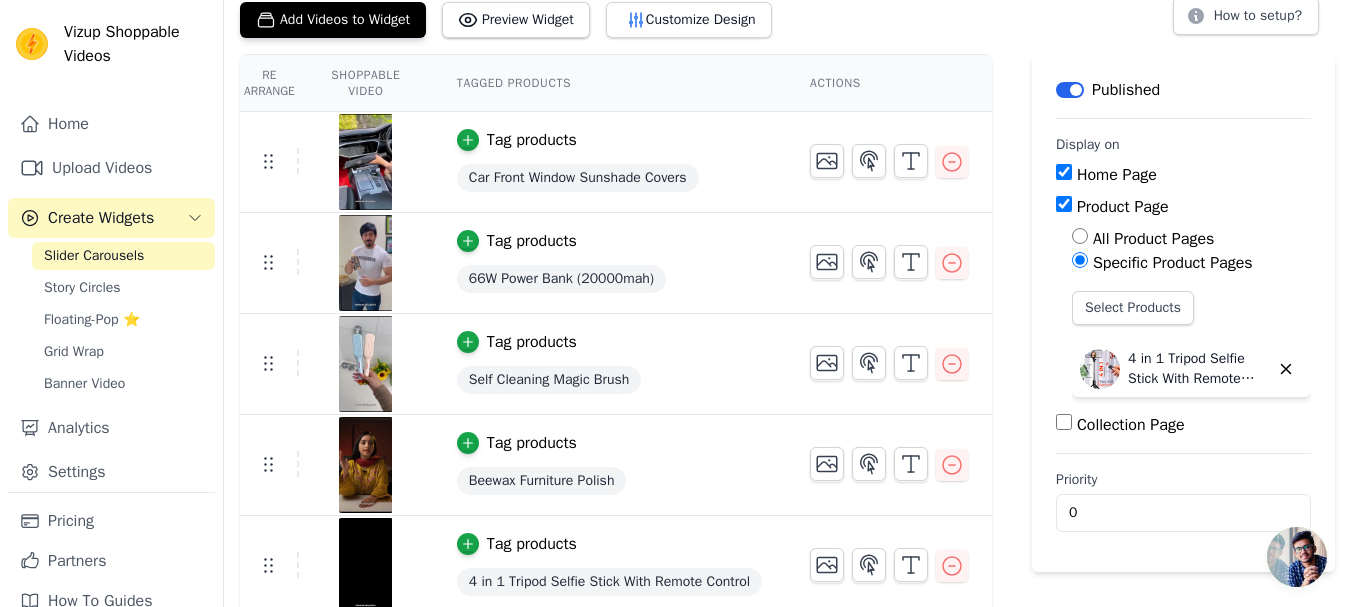 scroll, scrollTop: 138, scrollLeft: 0, axis: vertical 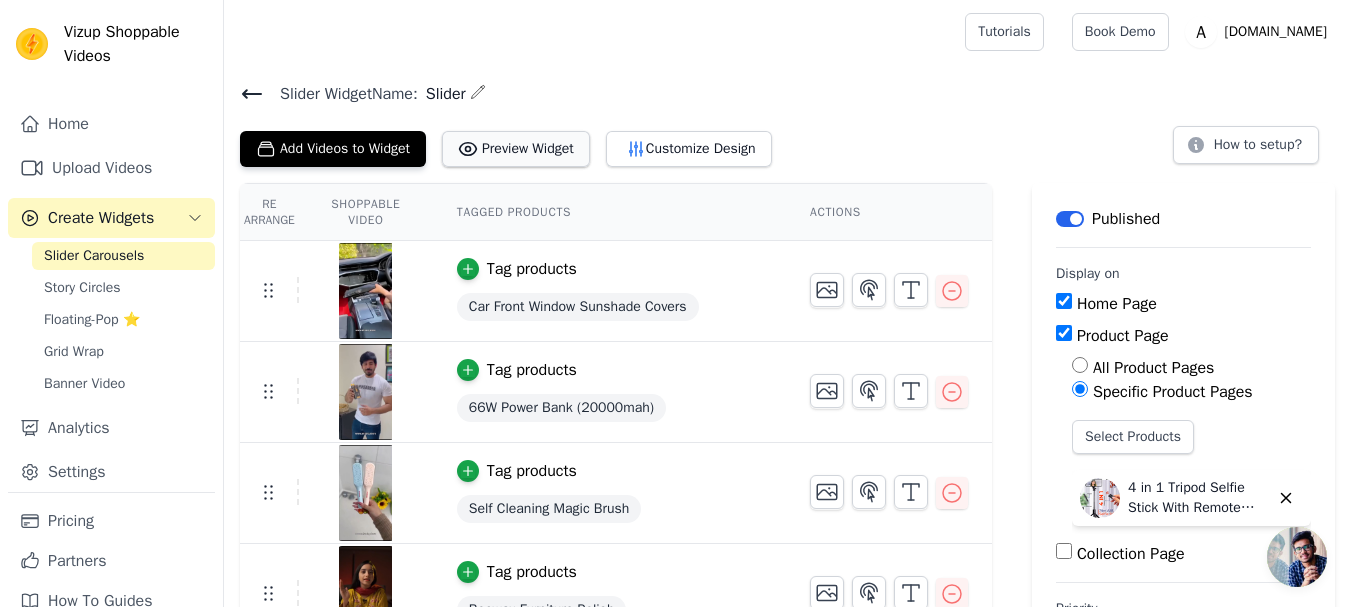 click on "Preview Widget" at bounding box center [516, 149] 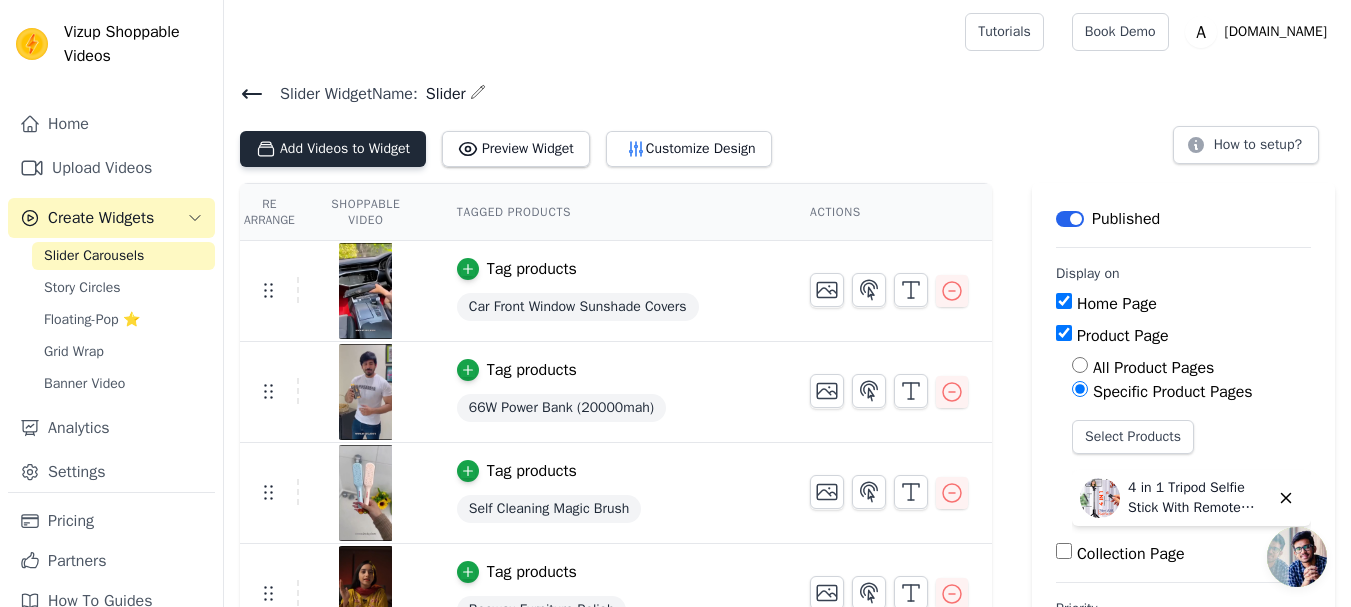 click on "Add Videos to Widget" at bounding box center (333, 149) 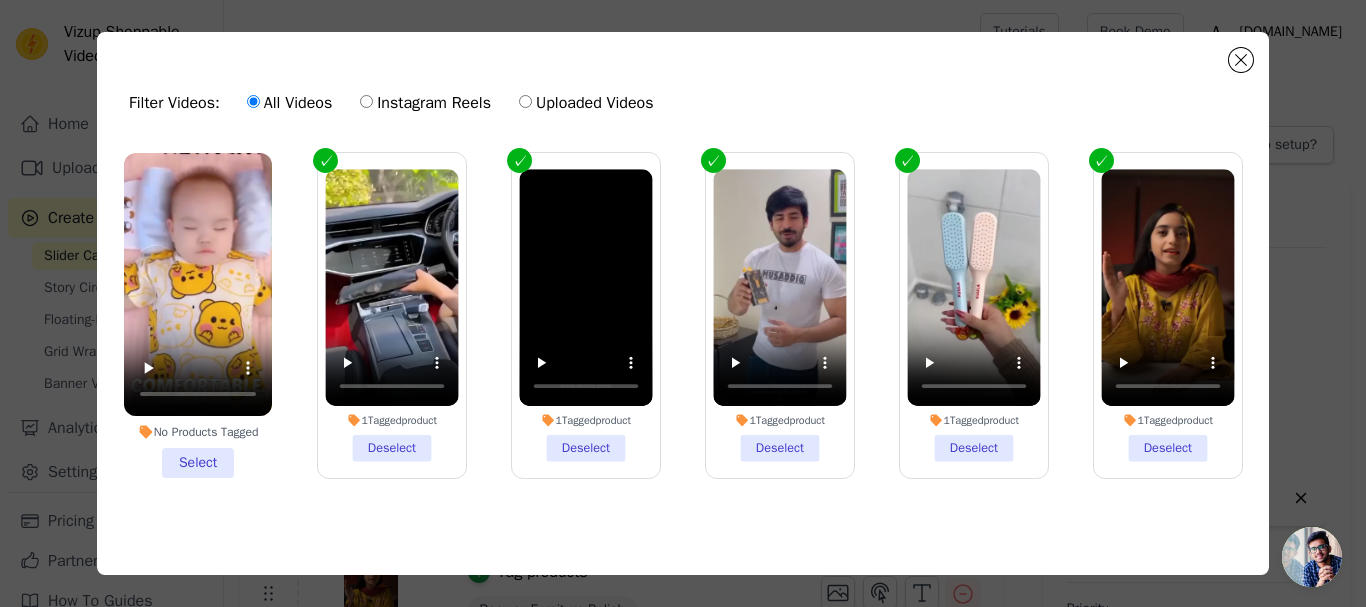 click on "No Products Tagged     Select" at bounding box center [198, 315] 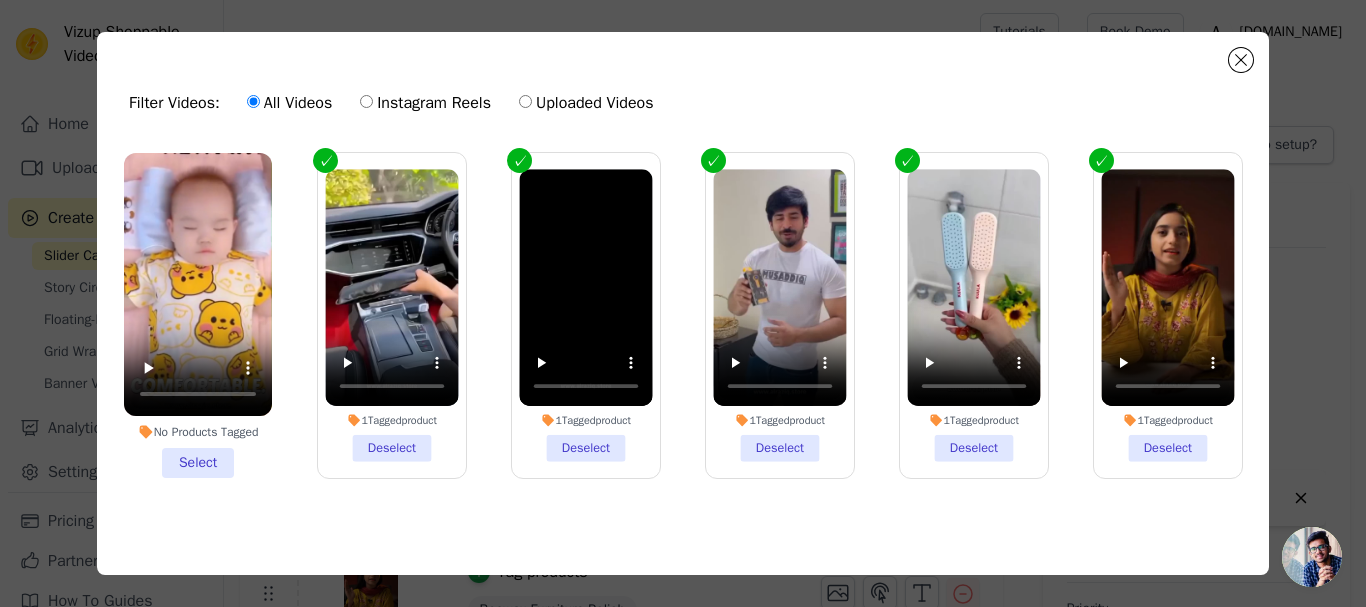 click on "No Products Tagged     Select" at bounding box center (0, 0) 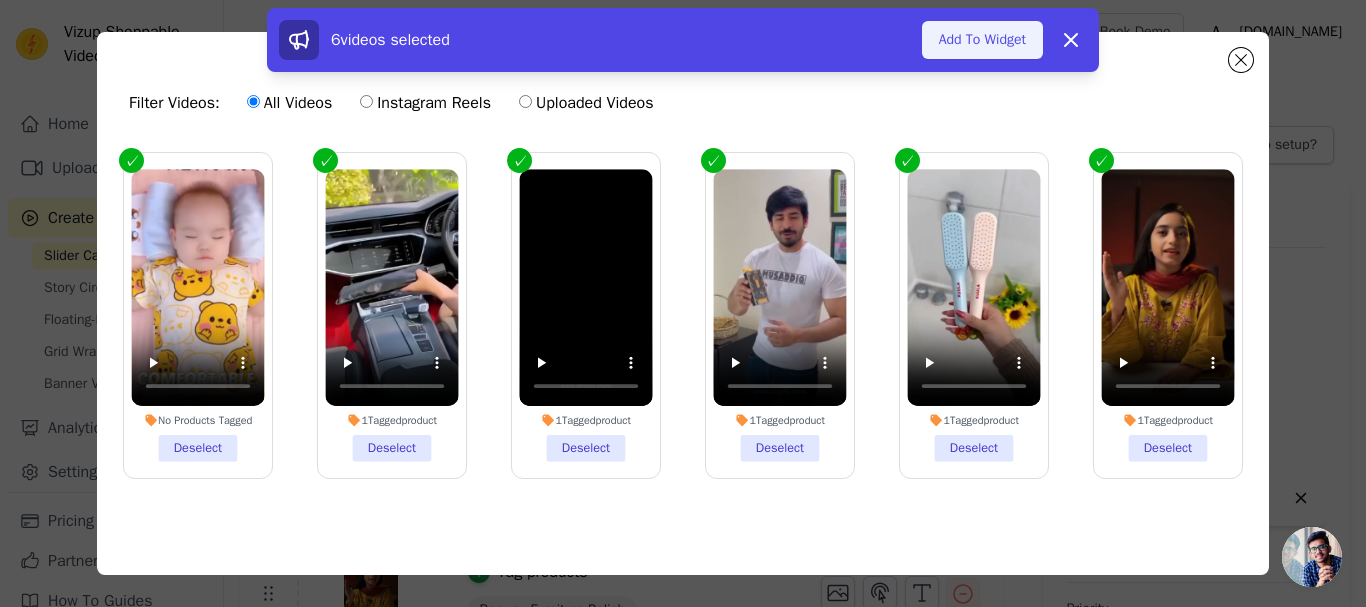 click on "Add To Widget" at bounding box center [982, 40] 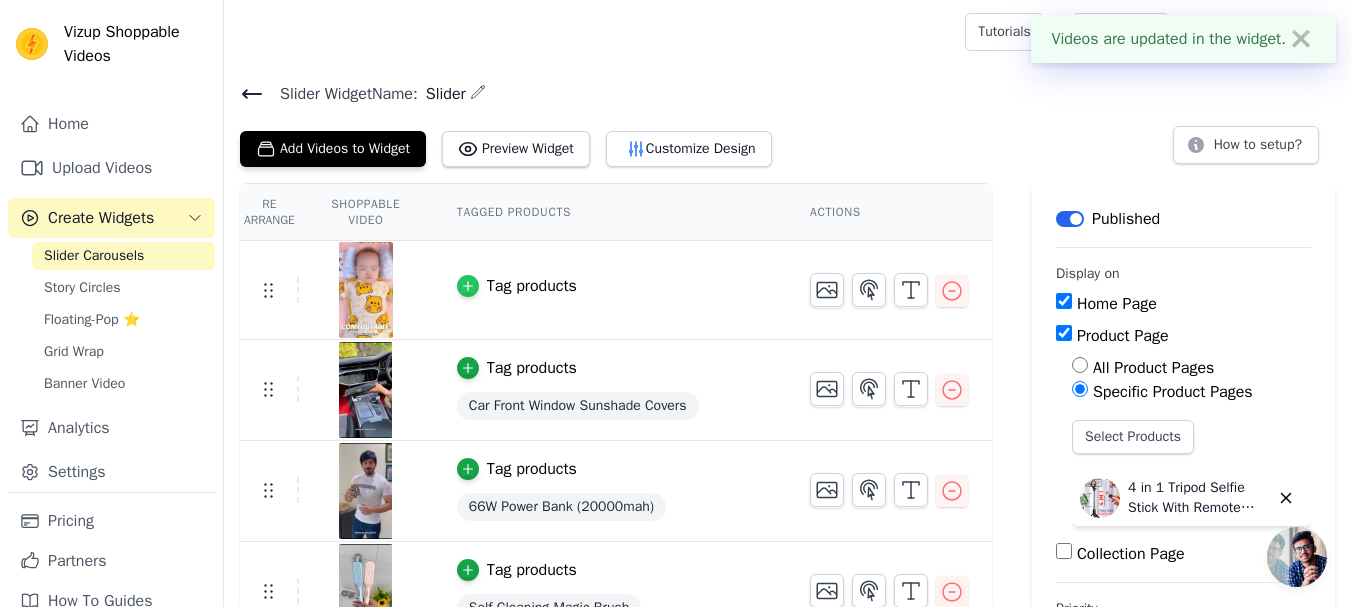 click 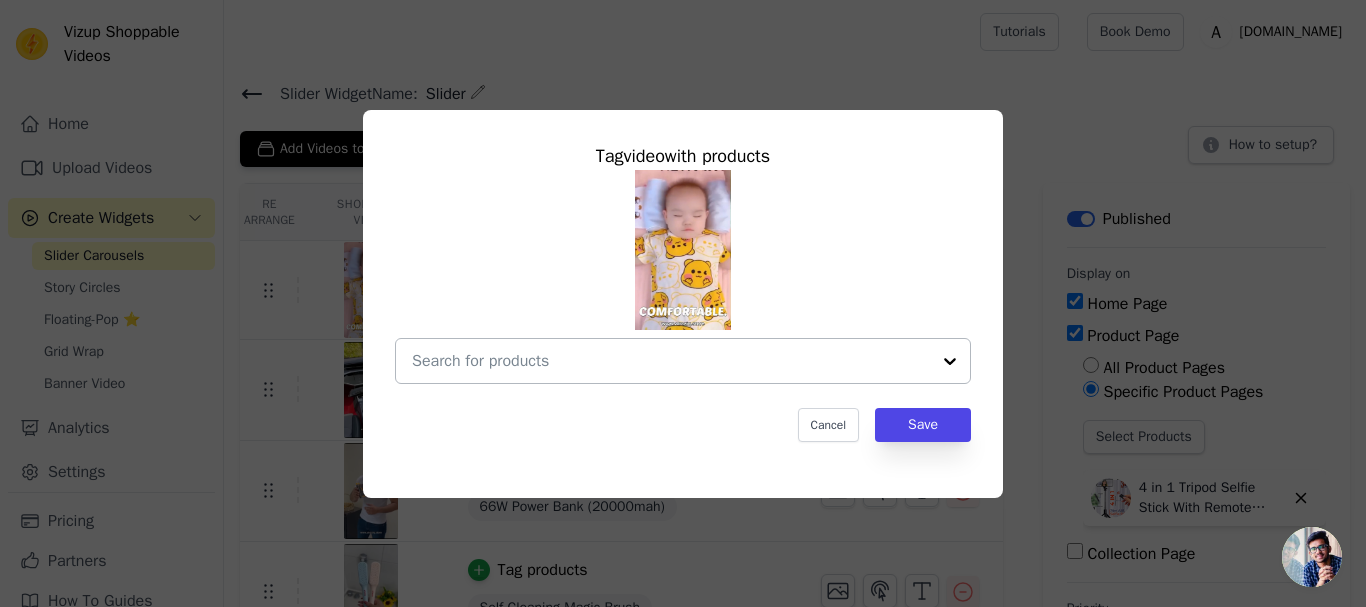 click at bounding box center (671, 361) 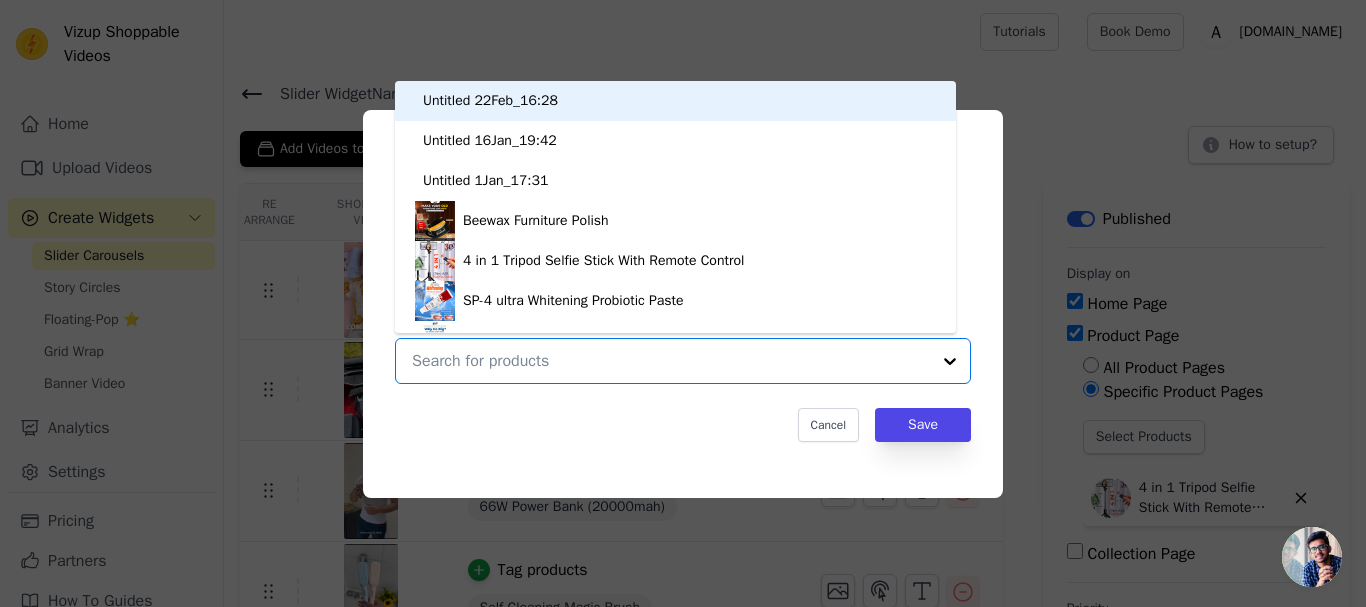 click at bounding box center [671, 361] 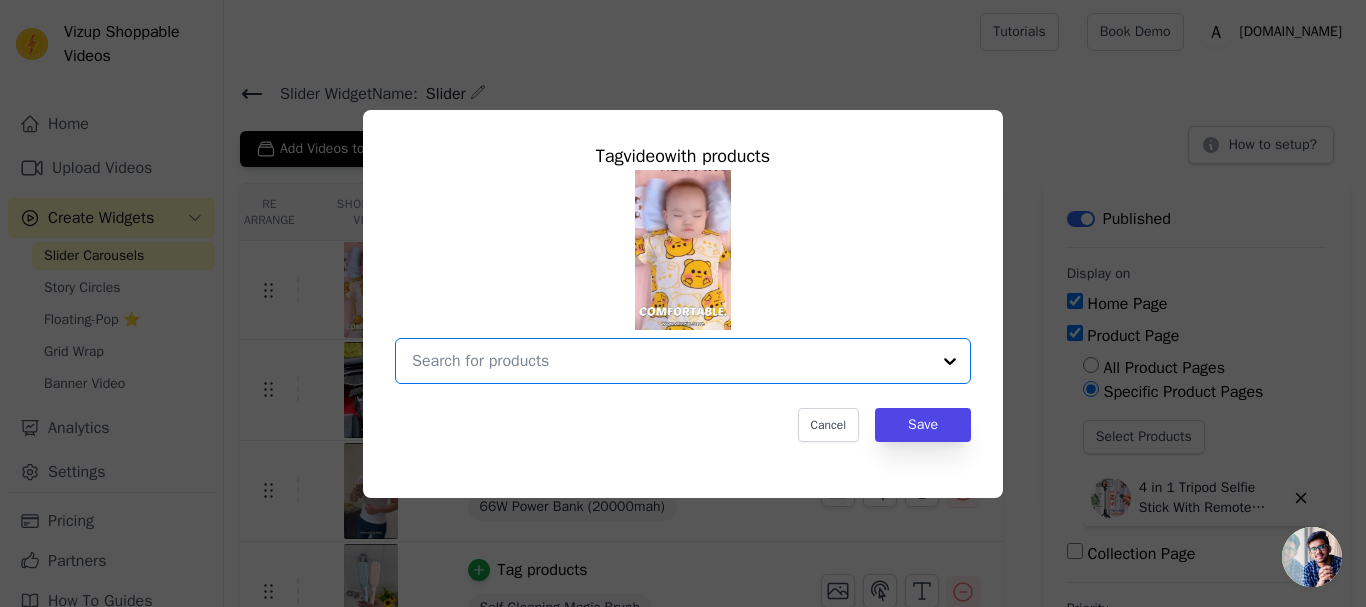 click at bounding box center (671, 361) 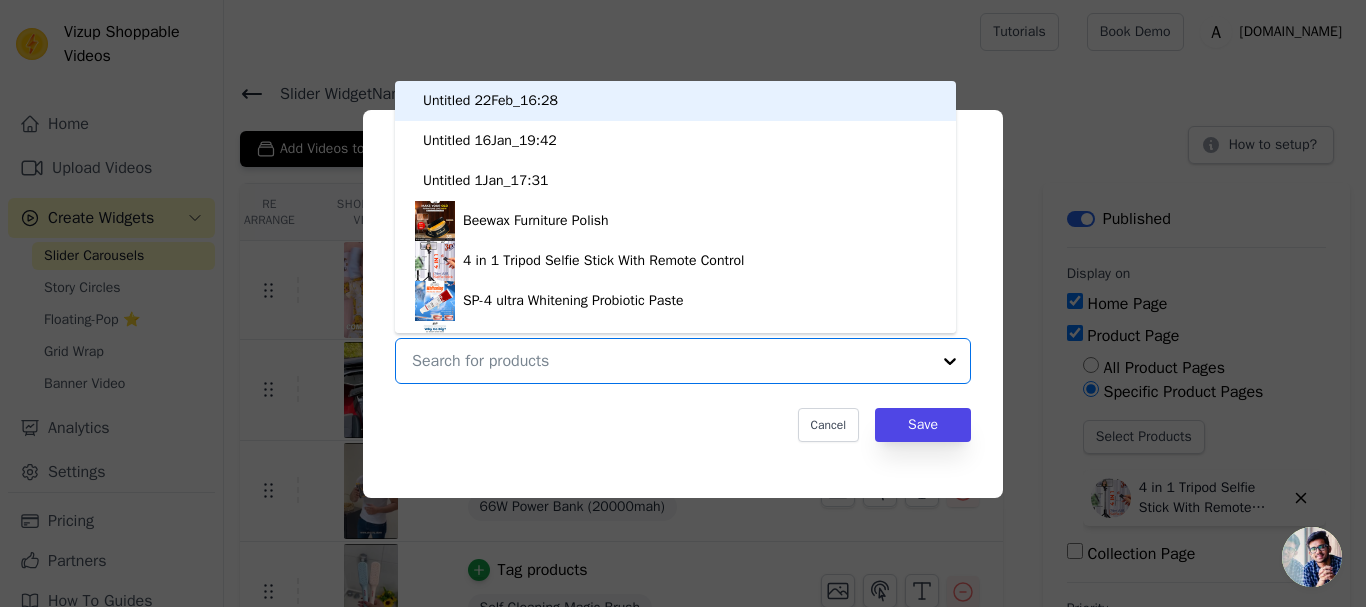 scroll, scrollTop: 28, scrollLeft: 0, axis: vertical 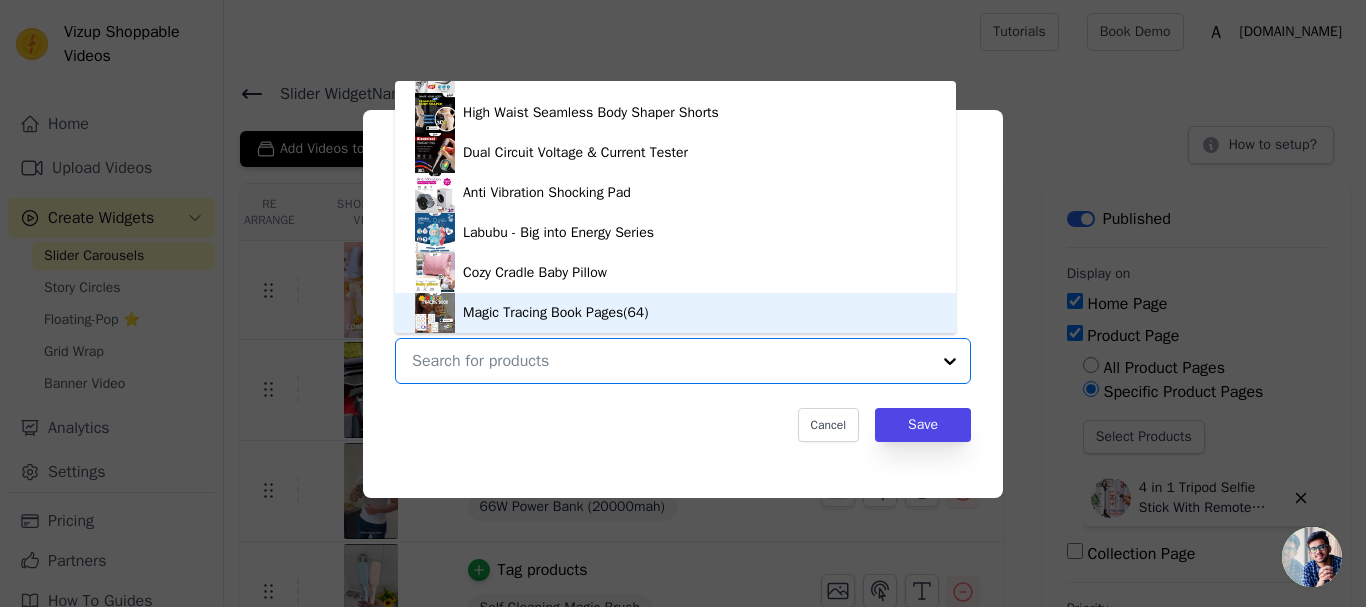 click at bounding box center (671, 361) 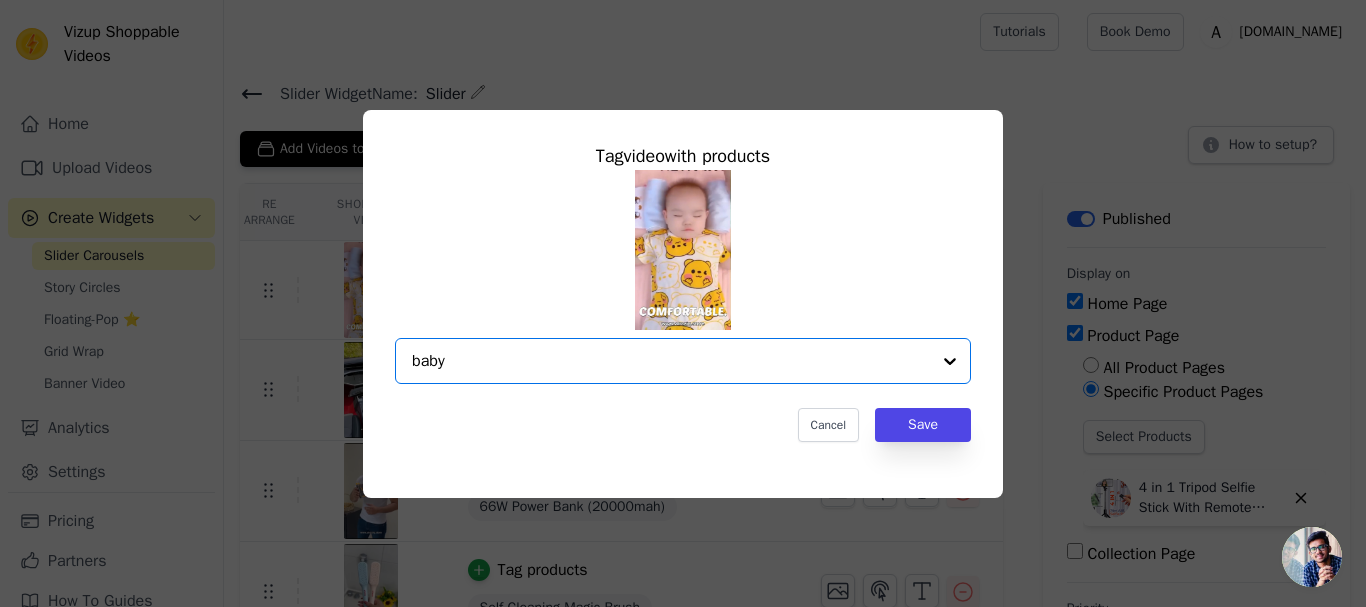 type on "baby" 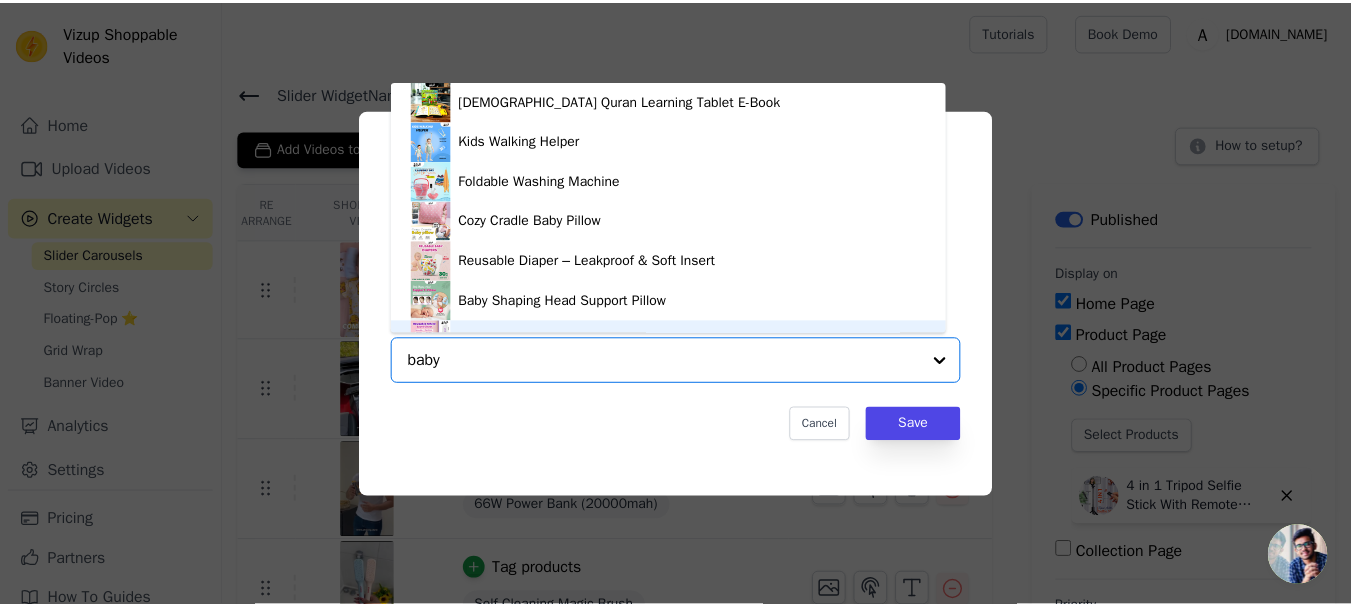 scroll, scrollTop: 28, scrollLeft: 0, axis: vertical 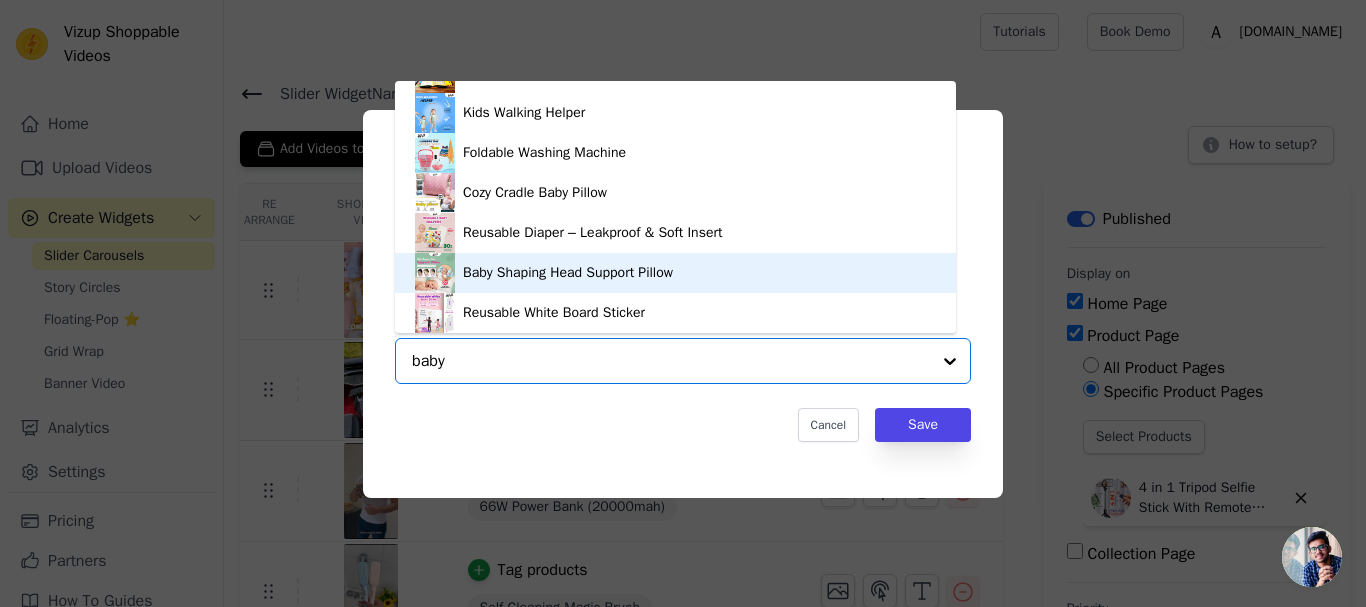 click on "Baby Shaping Head Support Pillow" at bounding box center [568, 273] 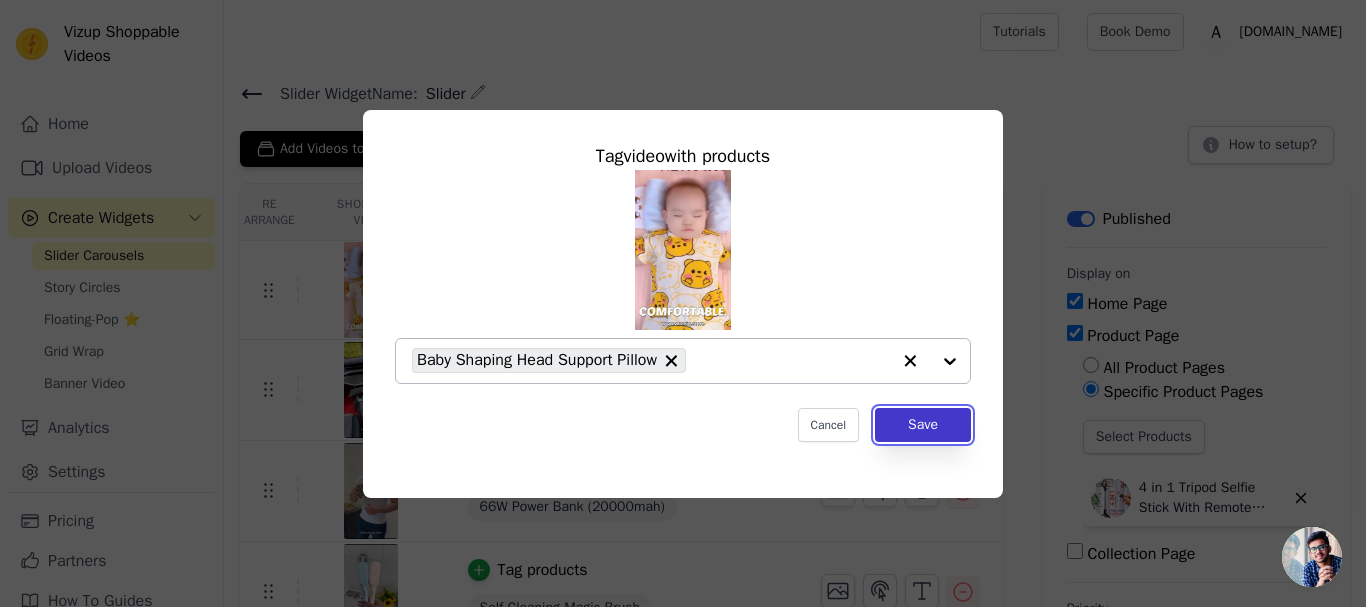 click on "Save" at bounding box center [923, 425] 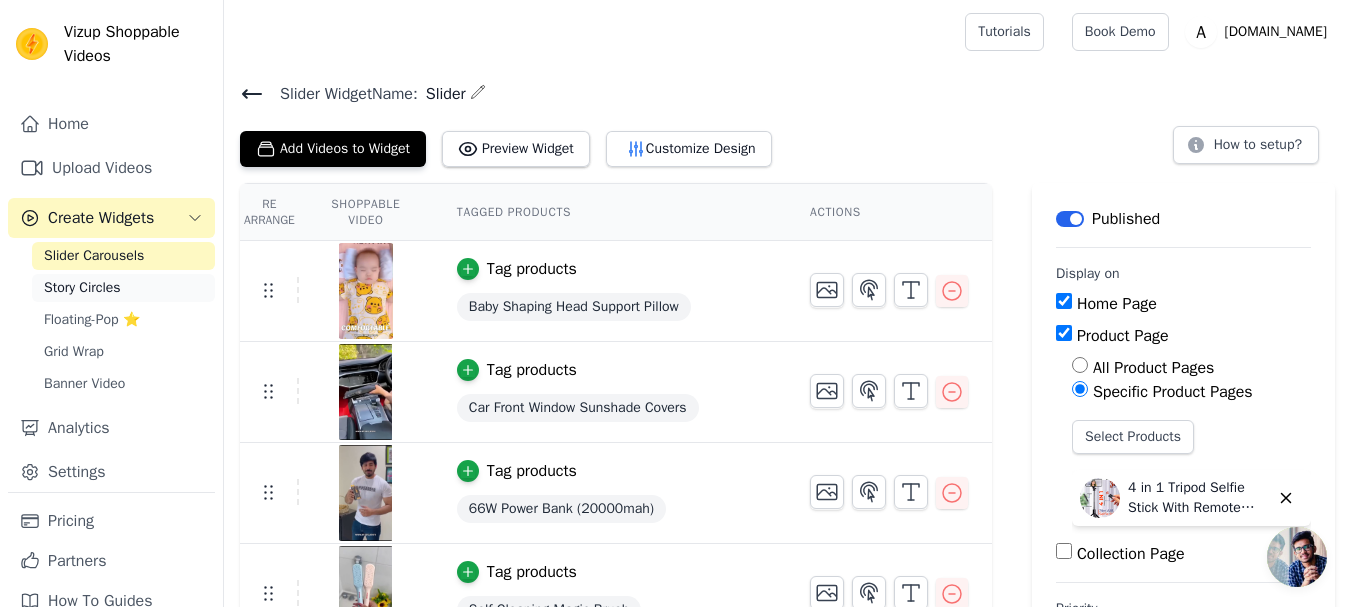 click on "Story Circles" at bounding box center (123, 288) 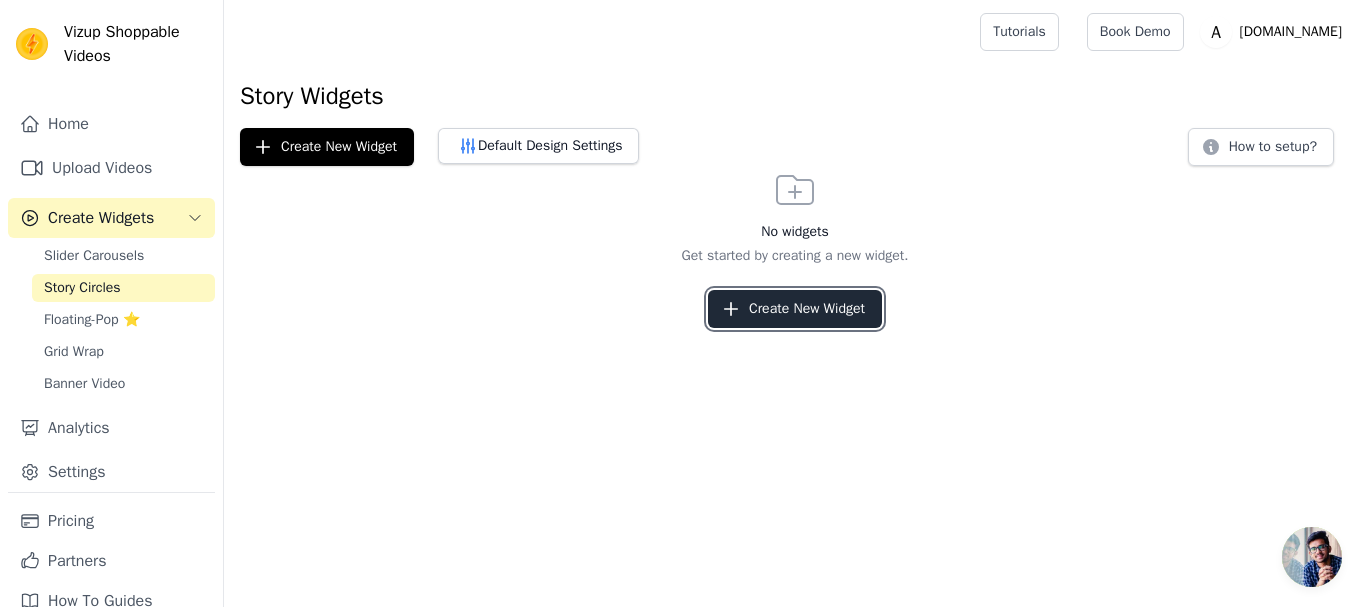click on "Create New Widget" at bounding box center [795, 309] 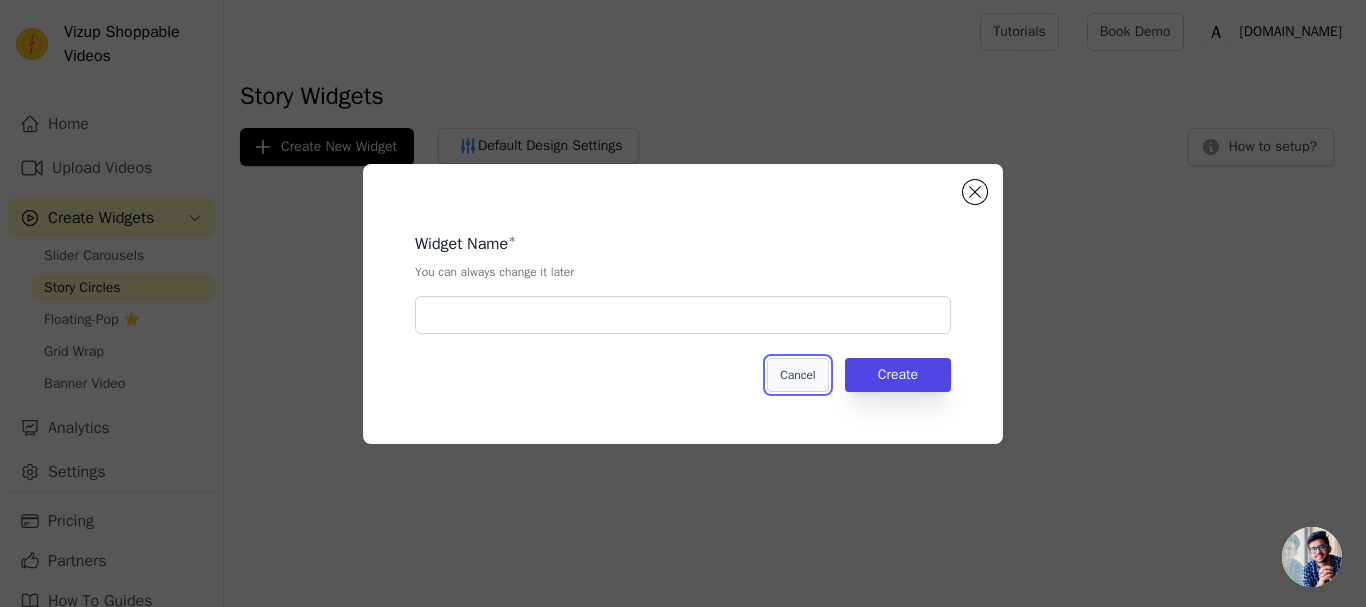 click on "Cancel" at bounding box center [797, 375] 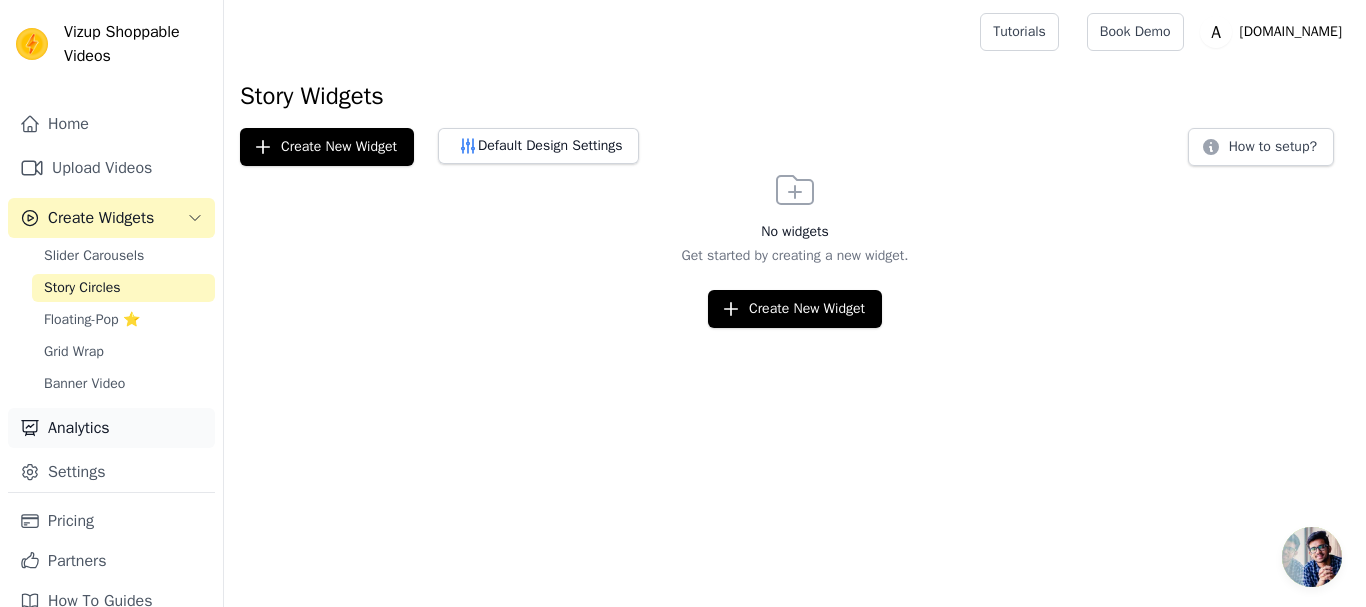 click on "Analytics" at bounding box center (111, 428) 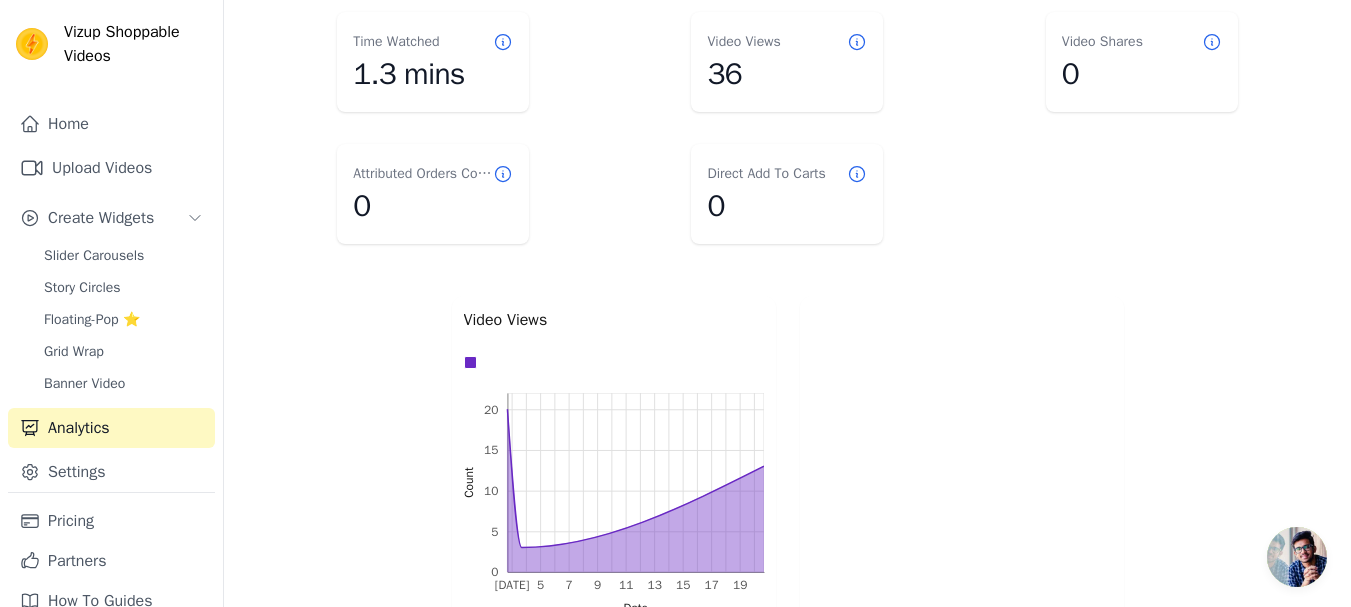scroll, scrollTop: 0, scrollLeft: 0, axis: both 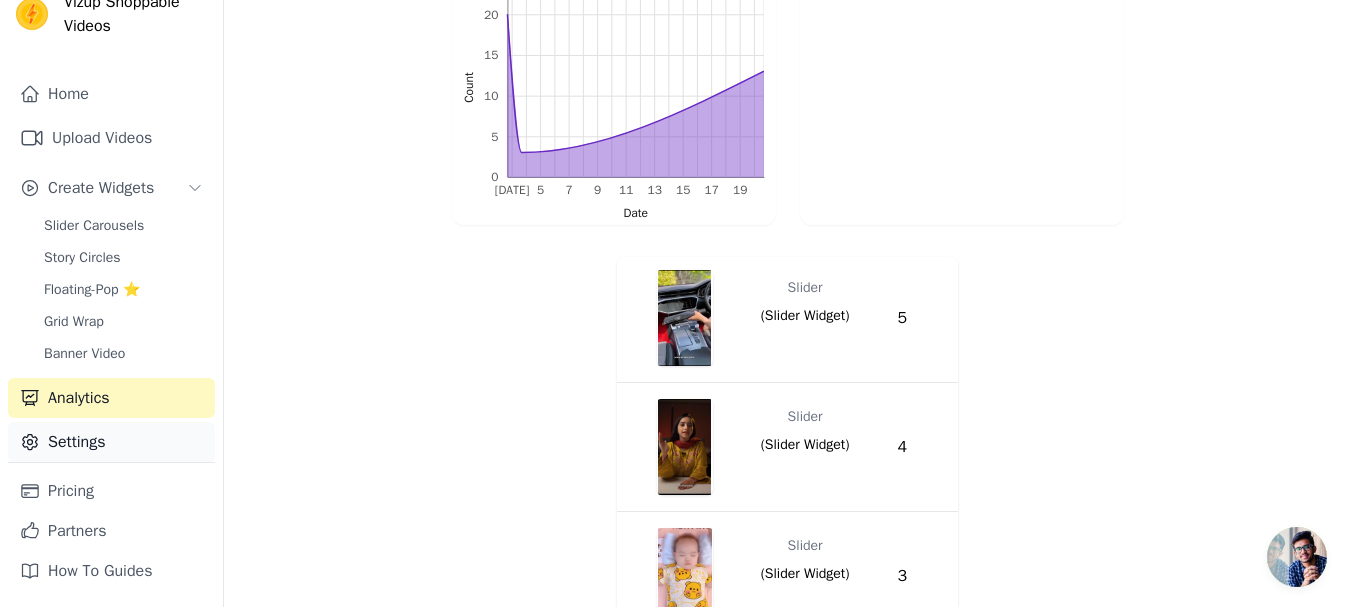 click on "Settings" at bounding box center [111, 442] 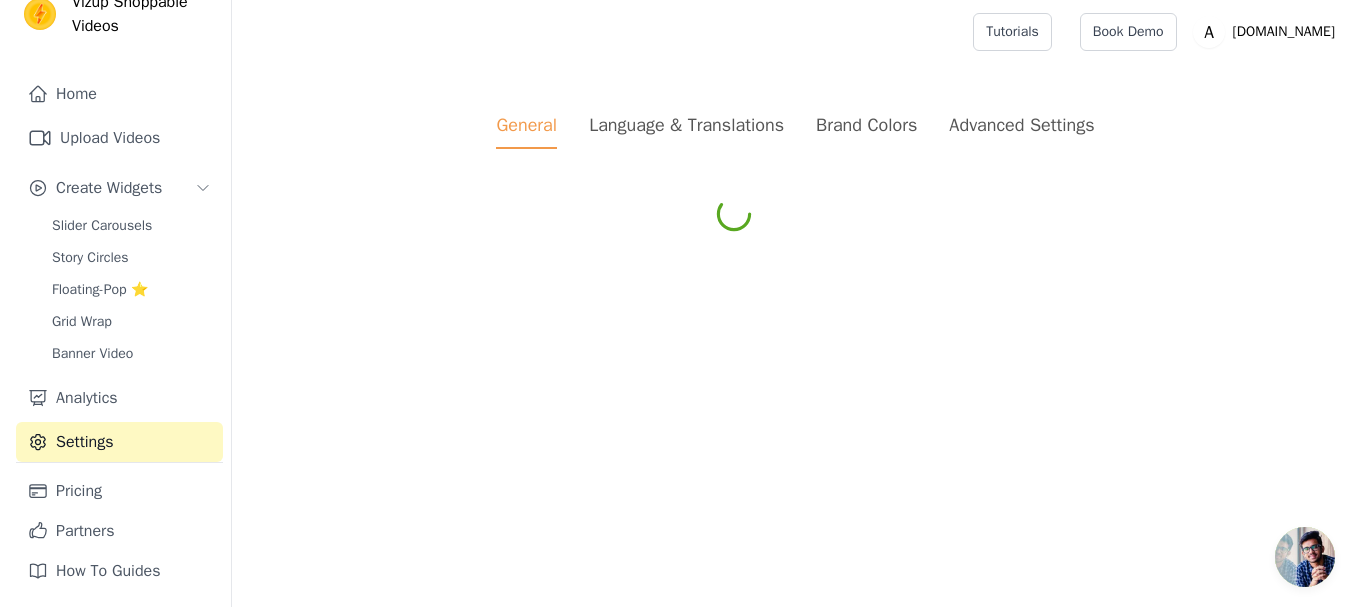 scroll, scrollTop: 0, scrollLeft: 0, axis: both 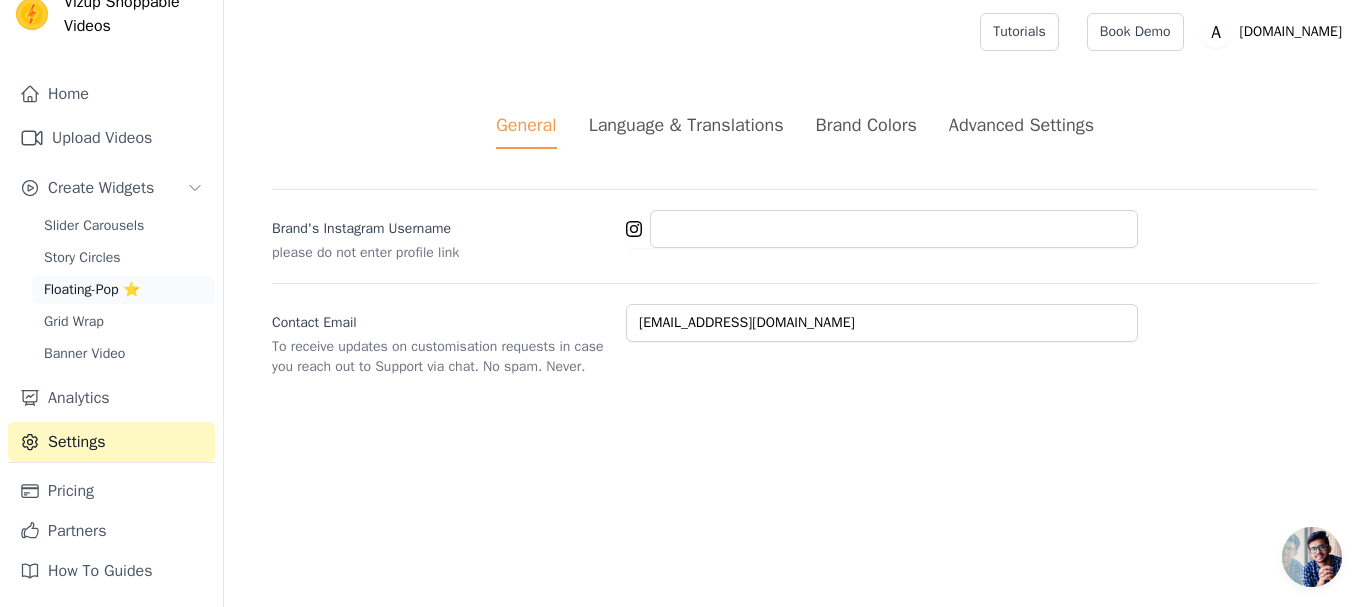 click on "Floating-Pop ⭐" at bounding box center [92, 290] 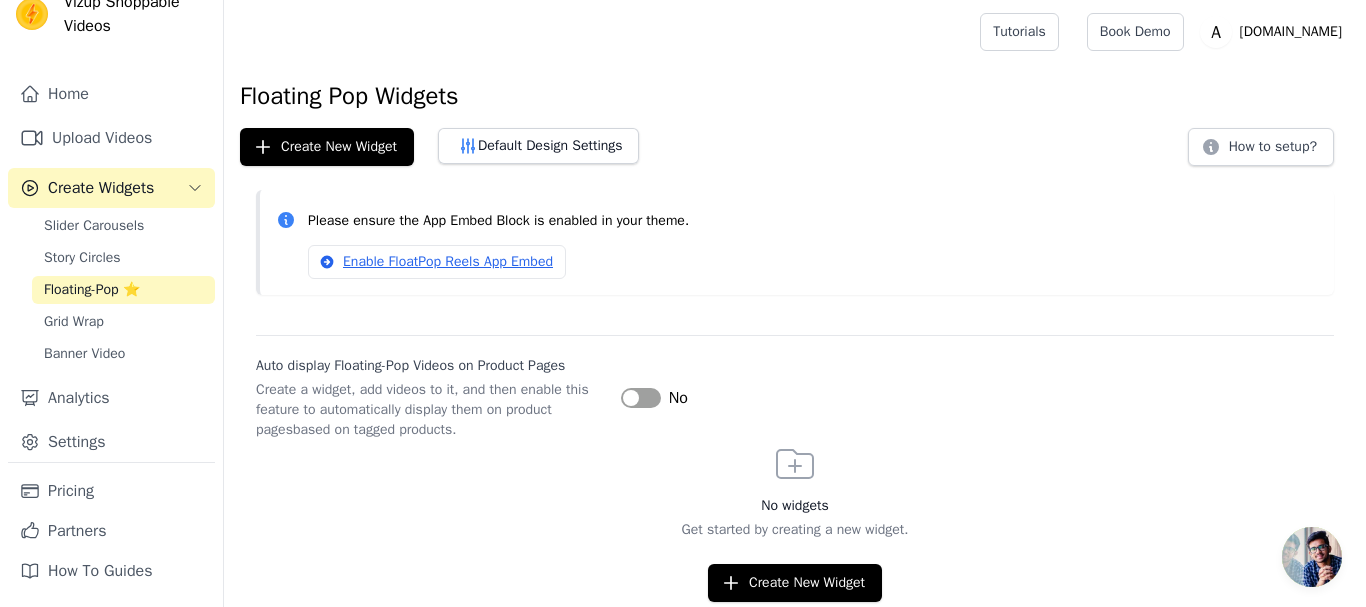 click 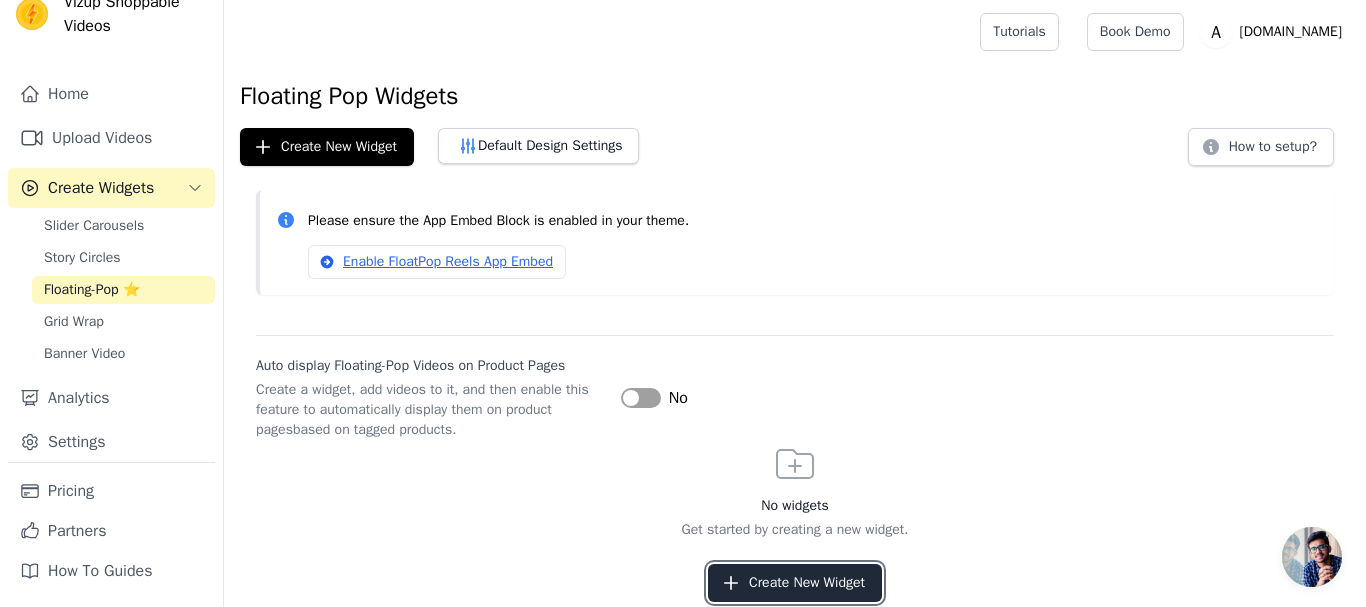 click on "Create New Widget" at bounding box center (795, 583) 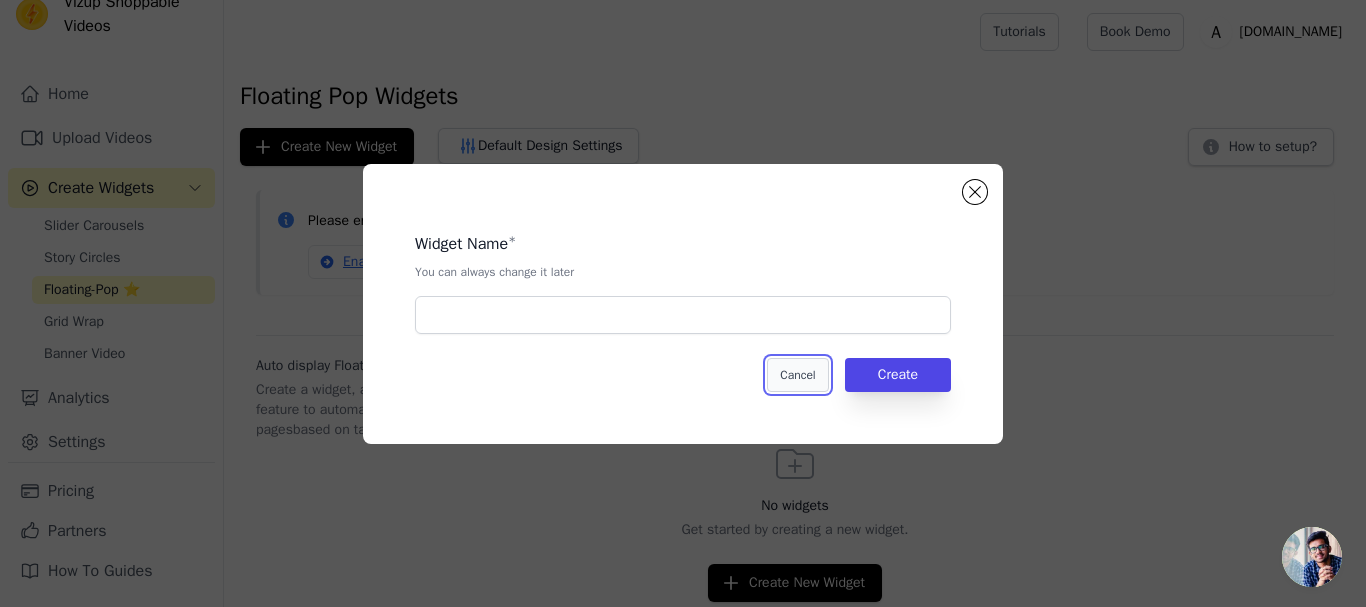 click on "Cancel" at bounding box center [797, 375] 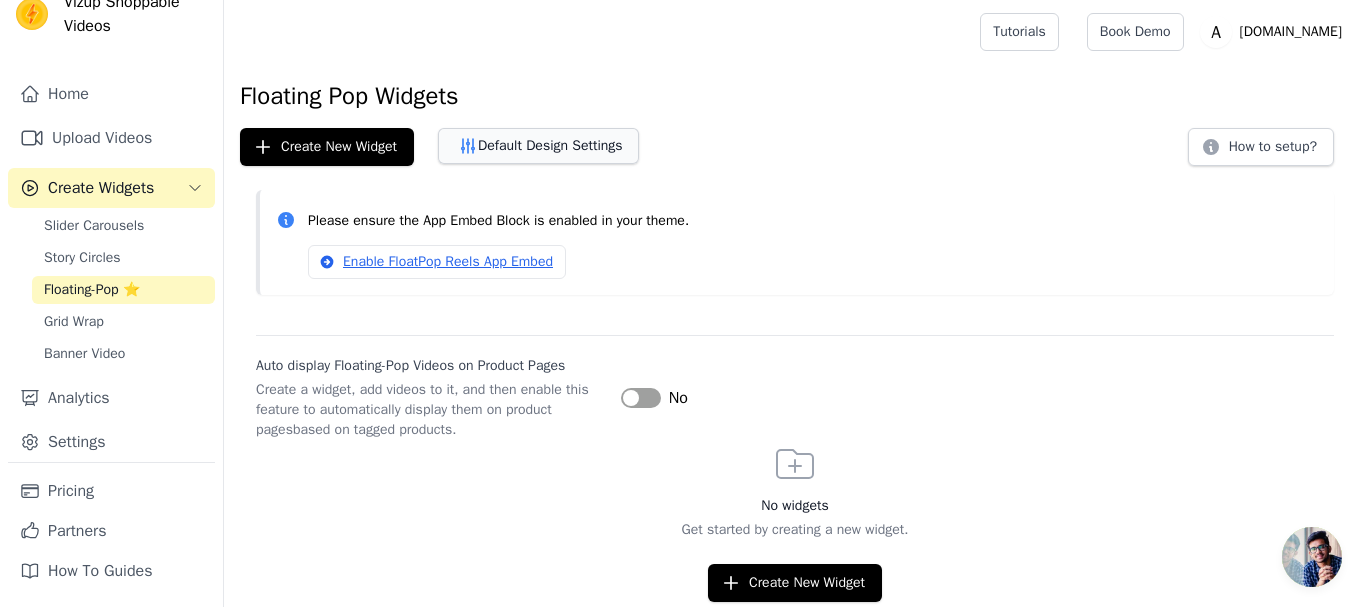 click on "Default Design Settings" at bounding box center (538, 146) 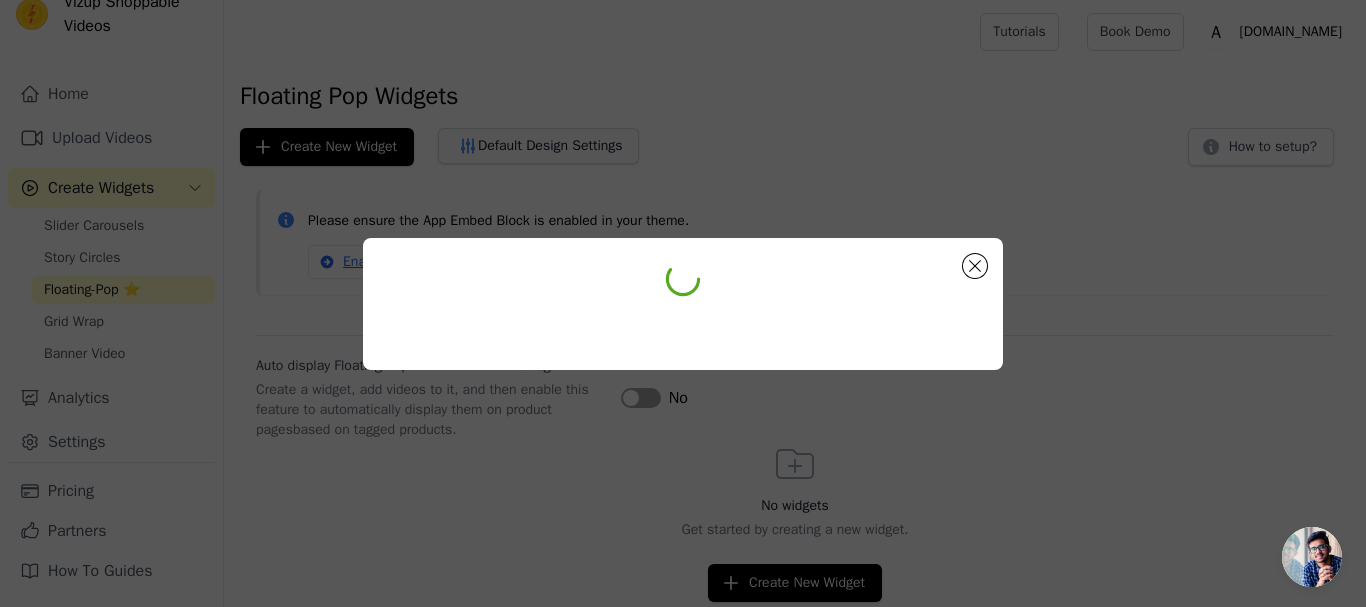 click on "Default Design Settings" at bounding box center [538, 146] 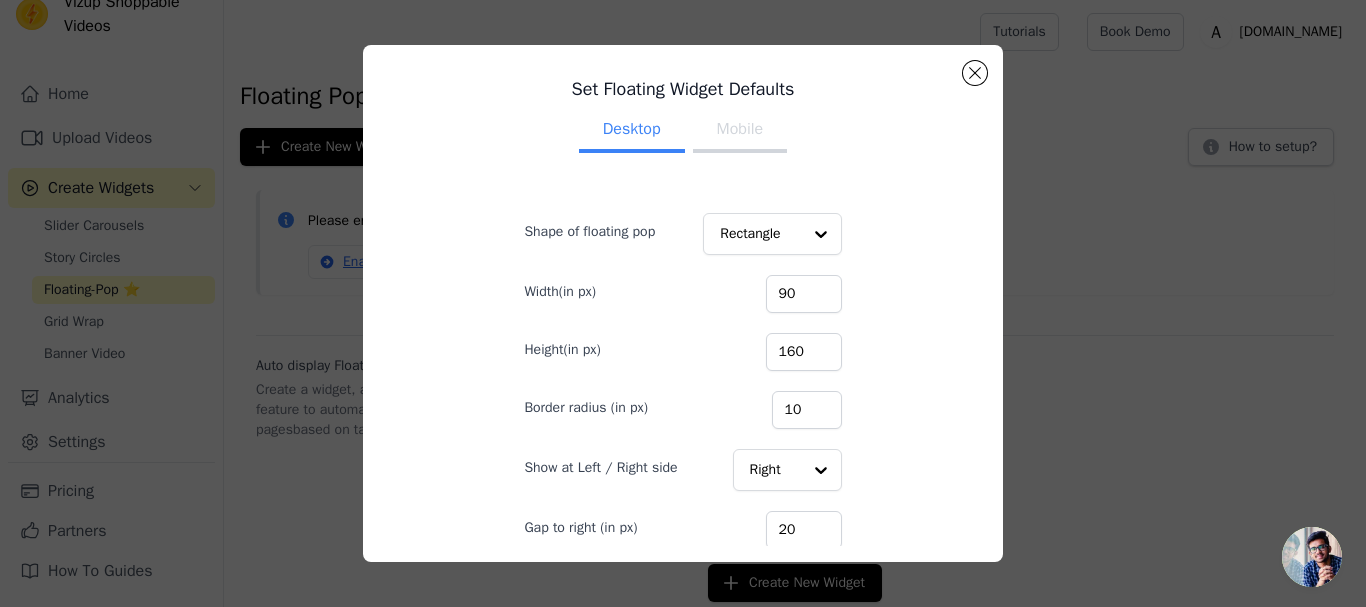 click on "Mobile" at bounding box center [740, 131] 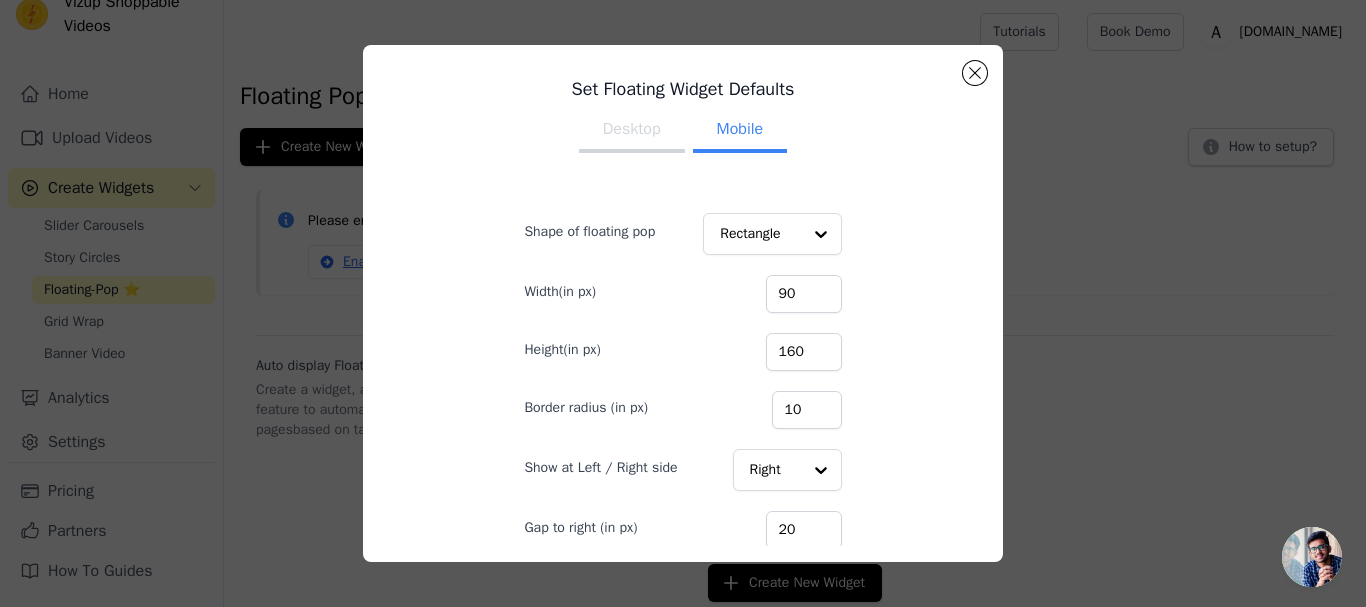 scroll, scrollTop: 134, scrollLeft: 0, axis: vertical 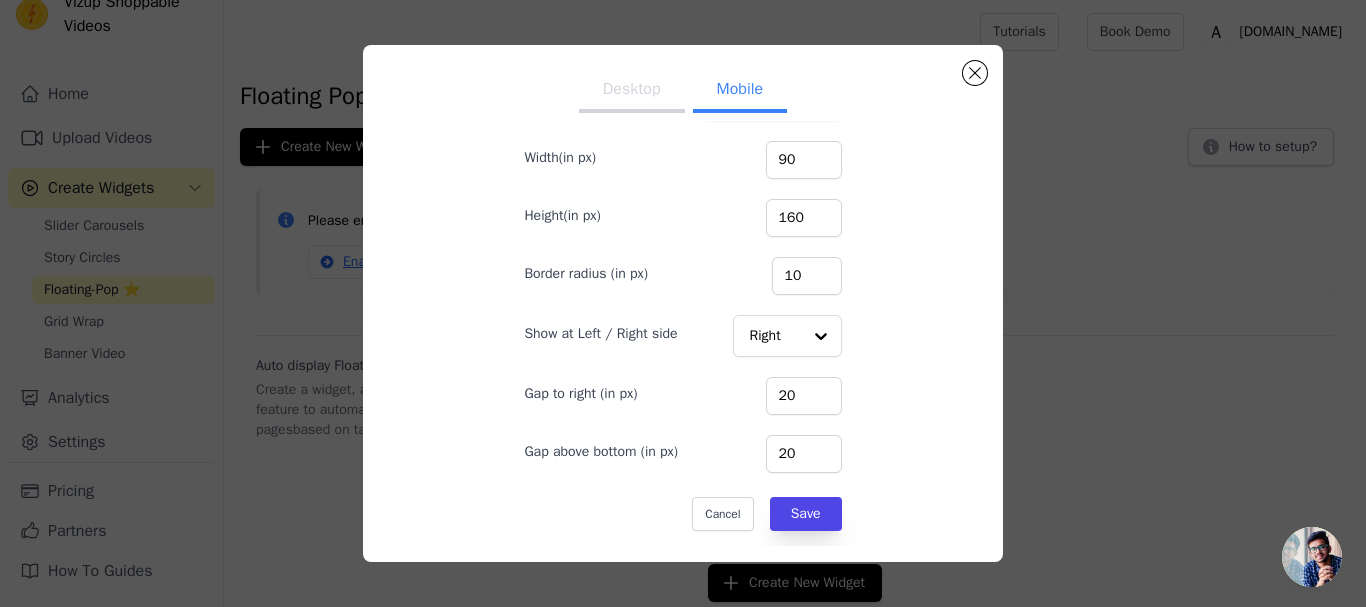 click on "Set Floating Widget Defaults   Desktop Mobile   Shape of floating pop         Rectangle               Width(in px)   90   Height(in px)   160   Border radius (in px)   10   Show at Left / Right side         Right               Gap to right (in px)   20   Gap above bottom (in px)   20   Cancel     Save" 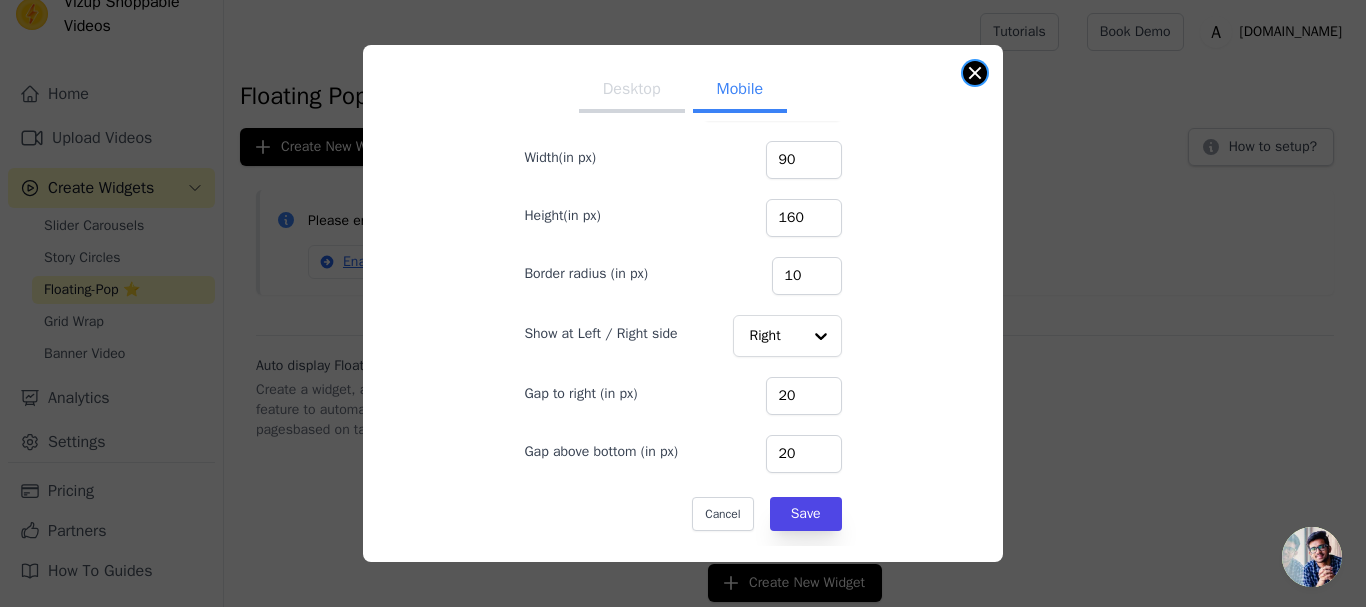 click at bounding box center [975, 73] 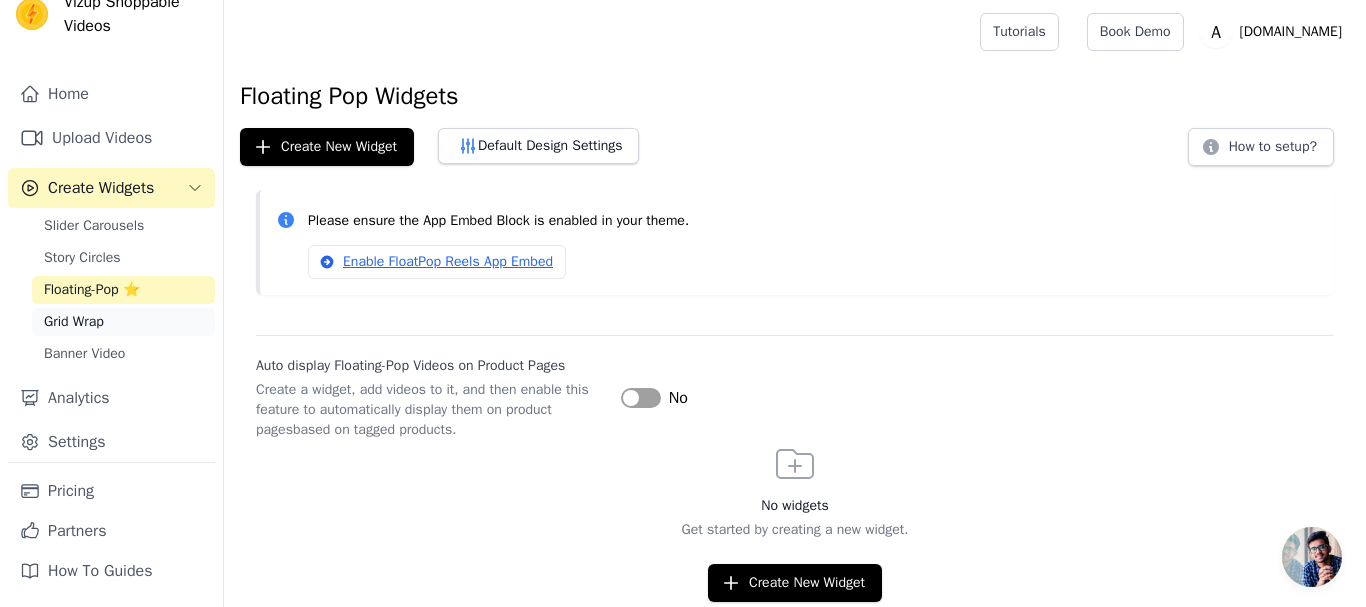 click on "Grid Wrap" at bounding box center (123, 322) 